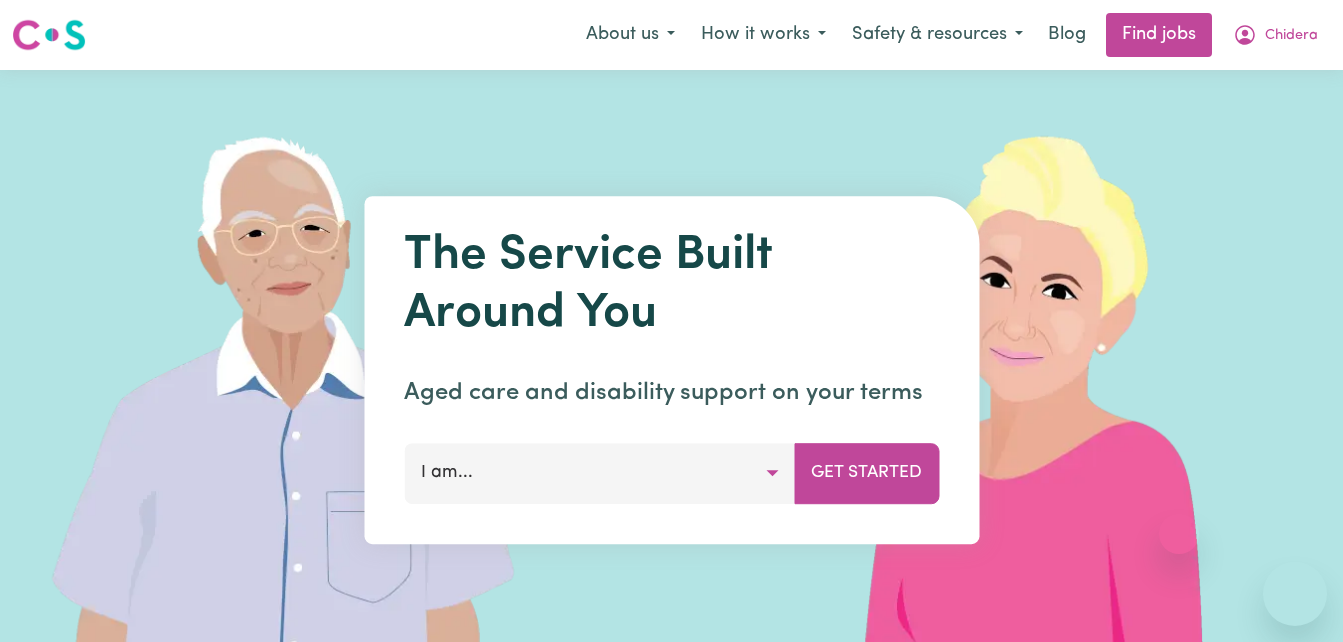 scroll, scrollTop: 0, scrollLeft: 0, axis: both 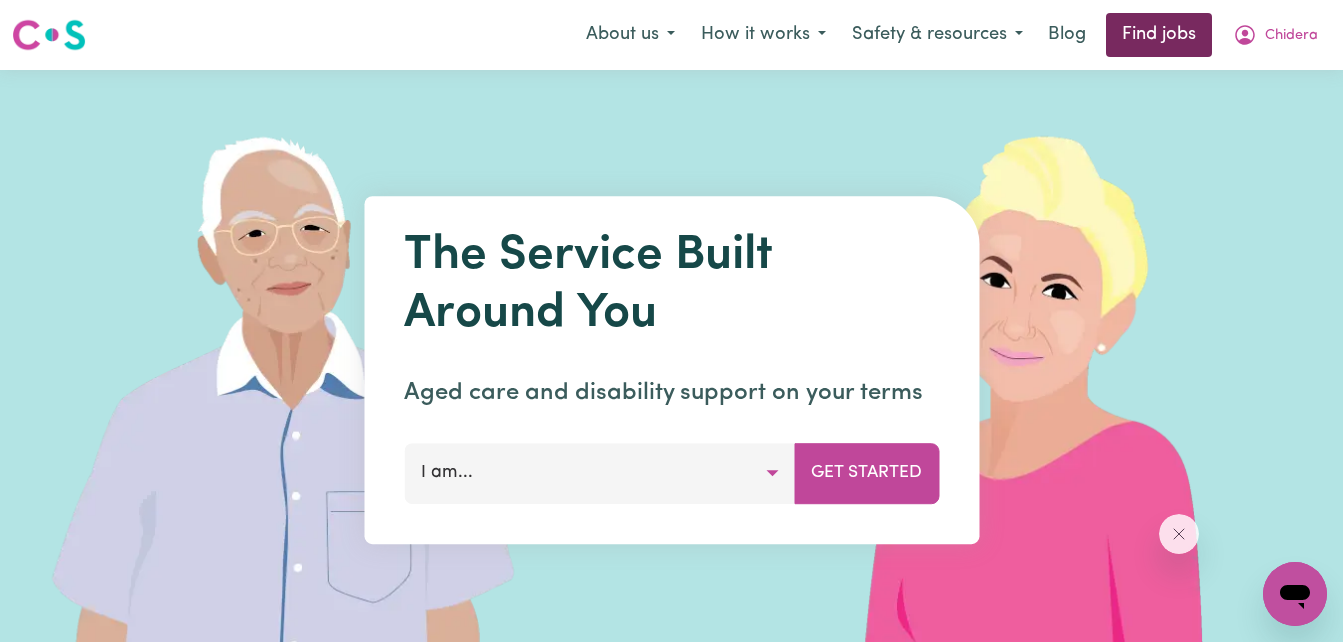 click on "Find jobs" at bounding box center (1159, 35) 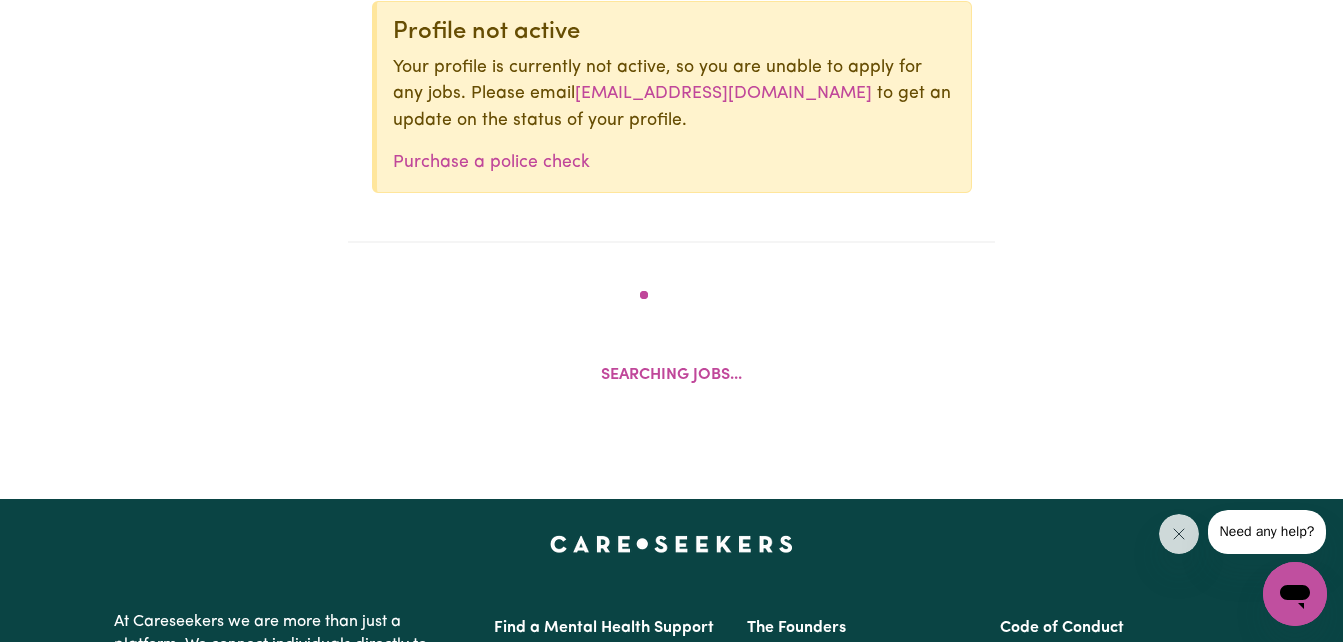 scroll, scrollTop: 806, scrollLeft: 0, axis: vertical 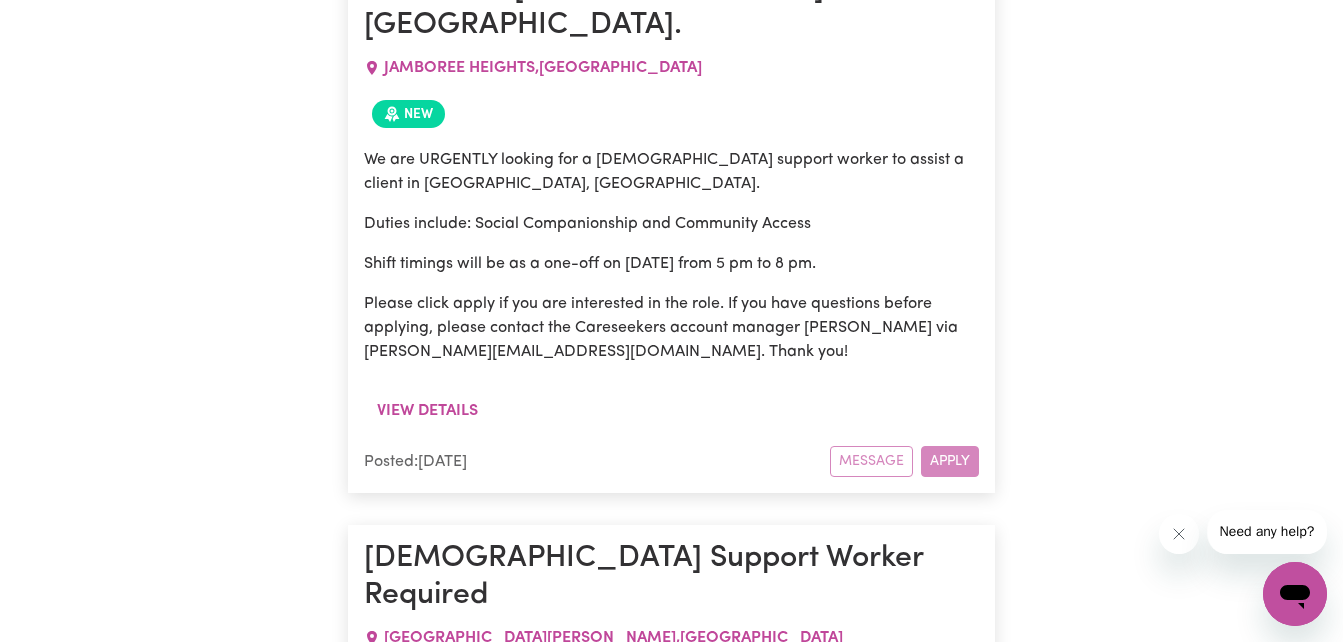 click on "Message Apply" at bounding box center [904, 935] 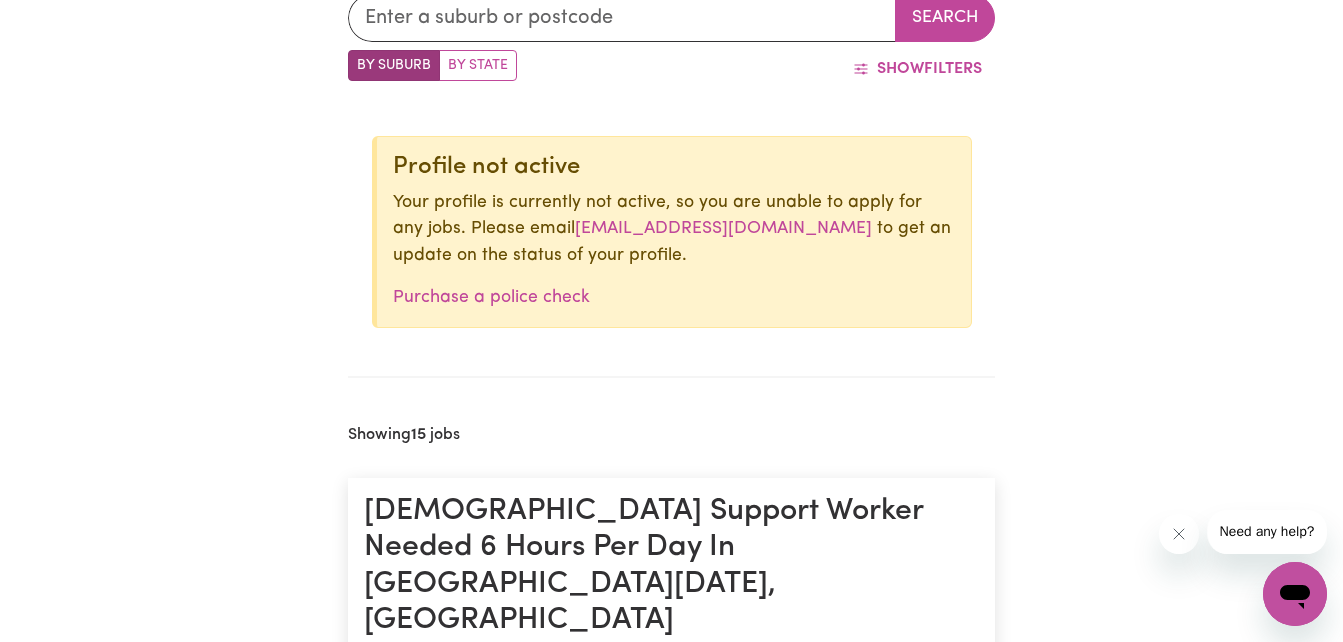 scroll, scrollTop: 555, scrollLeft: 0, axis: vertical 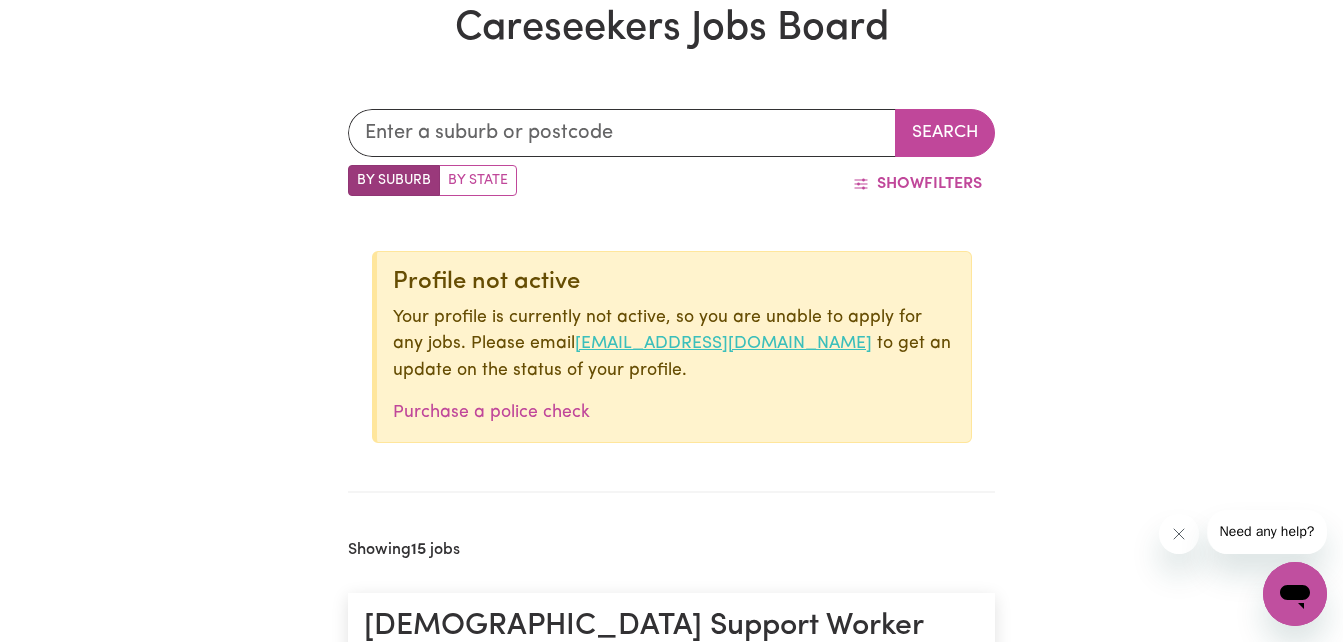 click on "[EMAIL_ADDRESS][DOMAIN_NAME]" at bounding box center (723, 343) 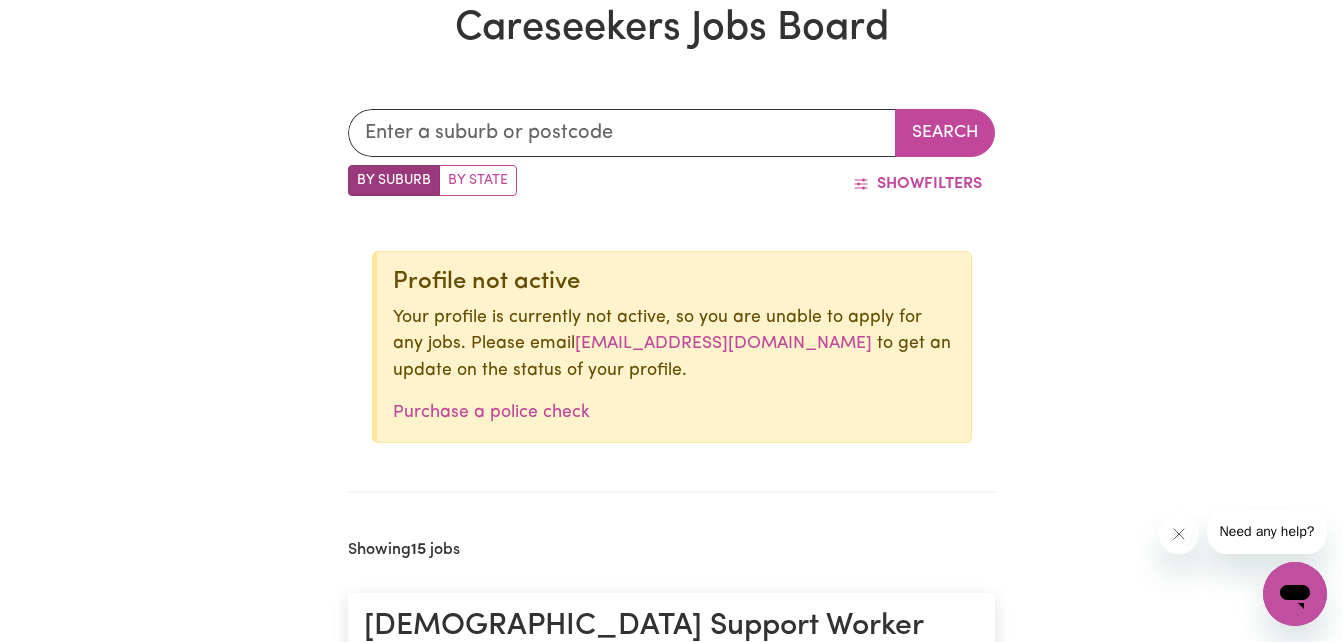 click on "Search By Suburb By State Show  Filters Profile not active Your profile is currently not active, so you are unable to apply for any jobs. Please email  [EMAIL_ADDRESS][DOMAIN_NAME]   to get an update on the status of your profile. Purchase a police check Showing  15   jobs [DEMOGRAPHIC_DATA] Support Worker Needed 6 Hours Per Day In [GEOGRAPHIC_DATA][DATE], [GEOGRAPHIC_DATA][DATE] ,  [GEOGRAPHIC_DATA] New We are looking for a [DEMOGRAPHIC_DATA] support worker to assist a client in [GEOGRAPHIC_DATA][DATE], [GEOGRAPHIC_DATA]. The client has a diagnosis of Huntington’s Disease and [MEDICAL_DATA] (OCD). Duties include community access, social companionship, personal care, and domestic assistance. A car and a driver's license are required for this service. Shift timings will be discussed, but will be 6 hours per day. To start as soon as possible! Please click apply if you are interested in the role. If you have questions before applying, please contact the Careseekers account manager, [PERSON_NAME], via [PERSON_NAME][EMAIL_ADDRESS][DOMAIN_NAME]. Thank you! View details Posted:  [DATE] Message Apply" at bounding box center [671, 5332] 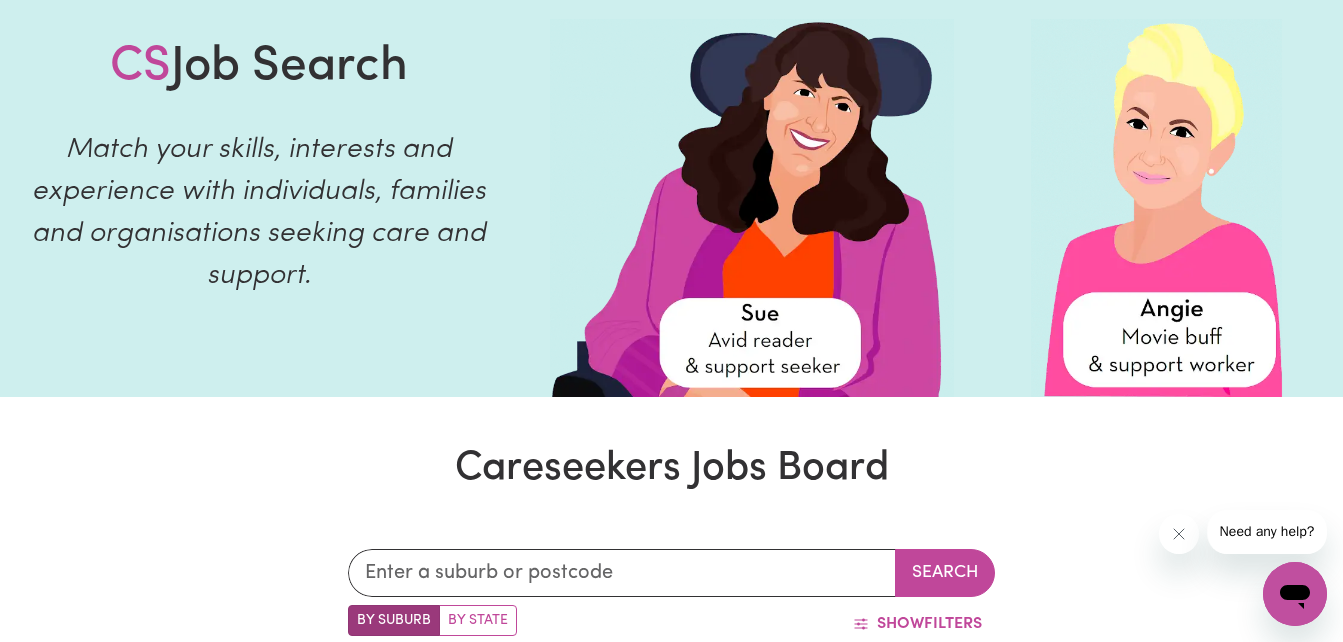 scroll, scrollTop: 0, scrollLeft: 0, axis: both 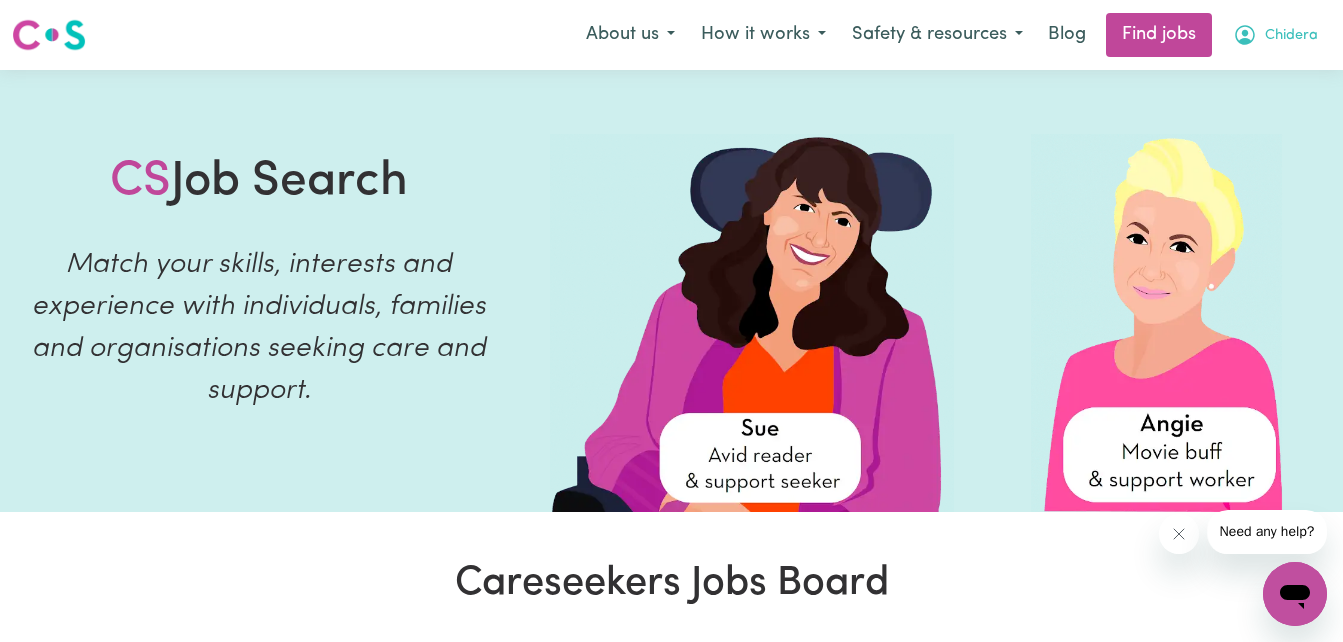 click on "Chidera" at bounding box center (1275, 35) 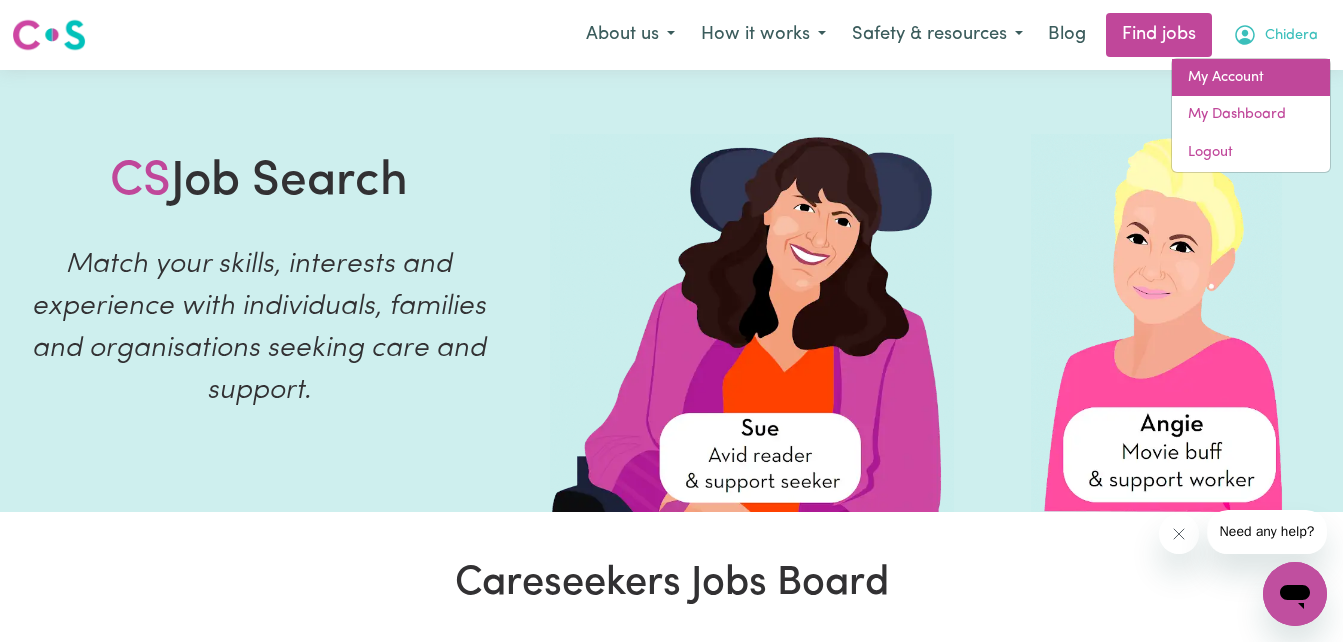 click on "My Account" at bounding box center (1251, 78) 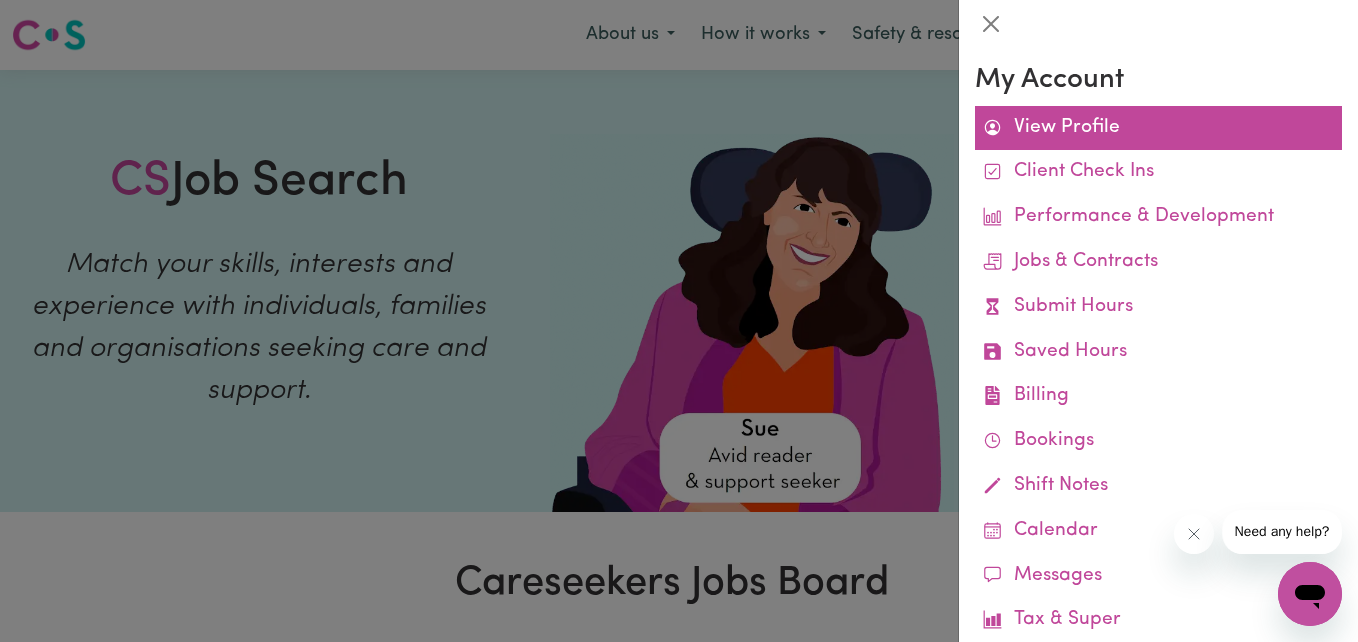 click on "View Profile" at bounding box center [1158, 128] 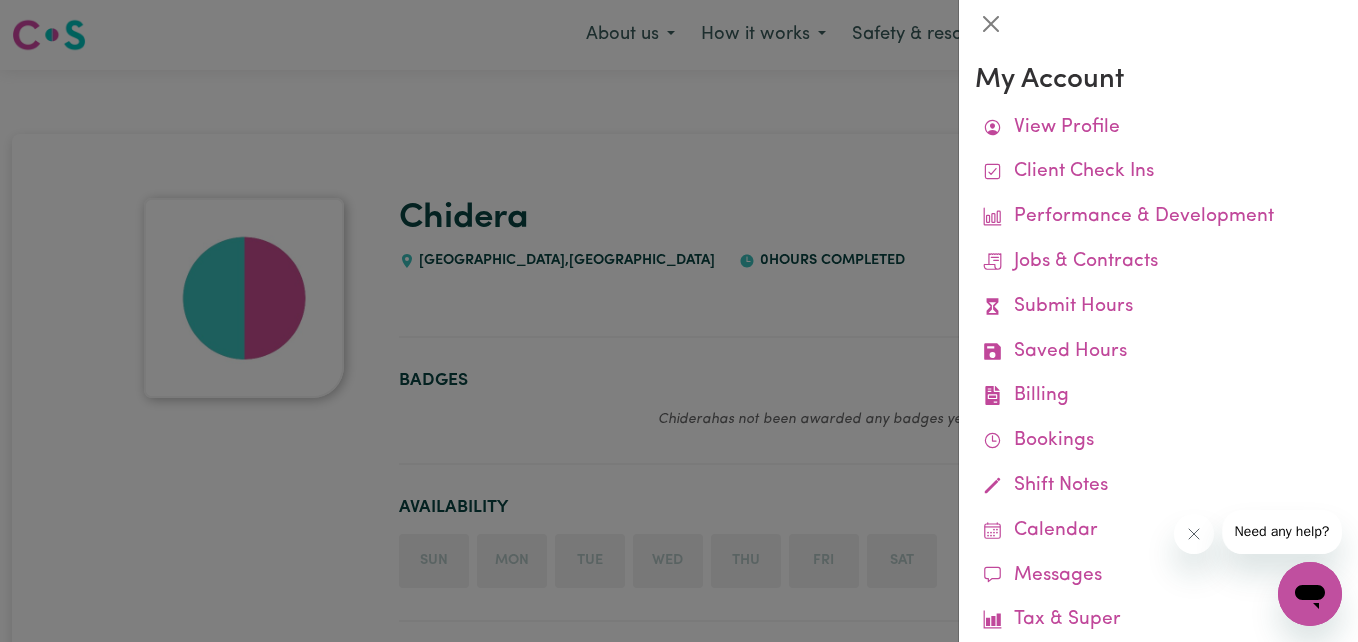 click at bounding box center (679, 321) 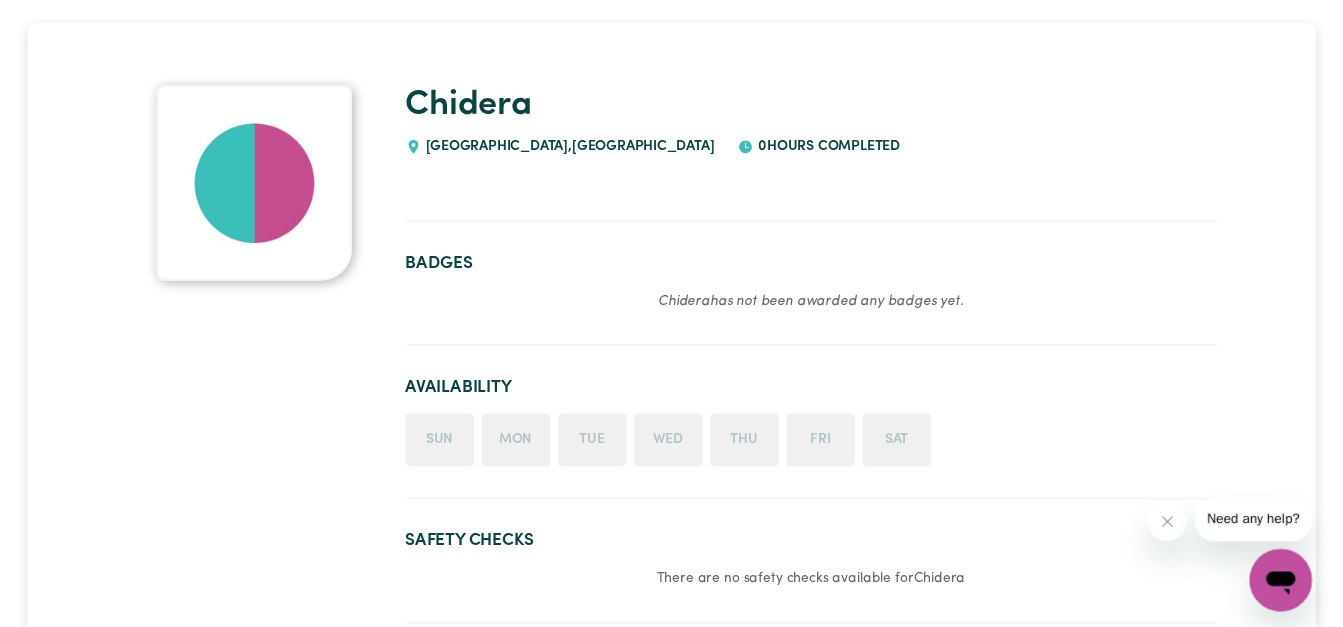 scroll, scrollTop: 0, scrollLeft: 0, axis: both 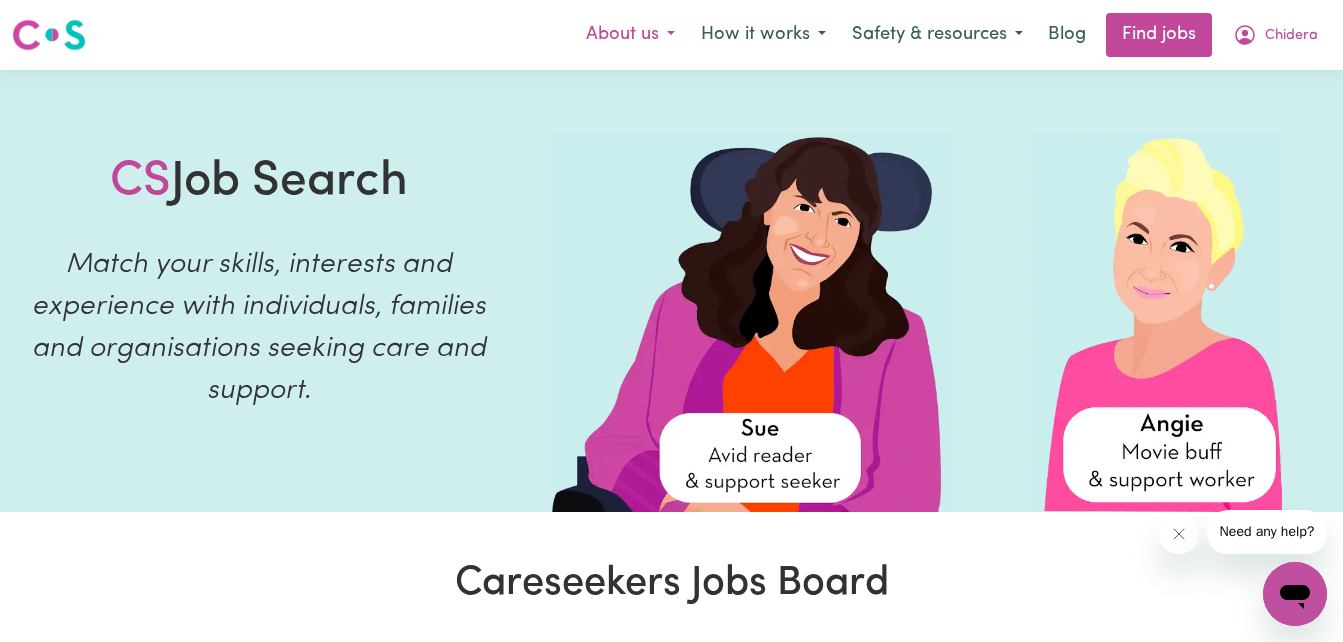 click on "About us" at bounding box center [630, 35] 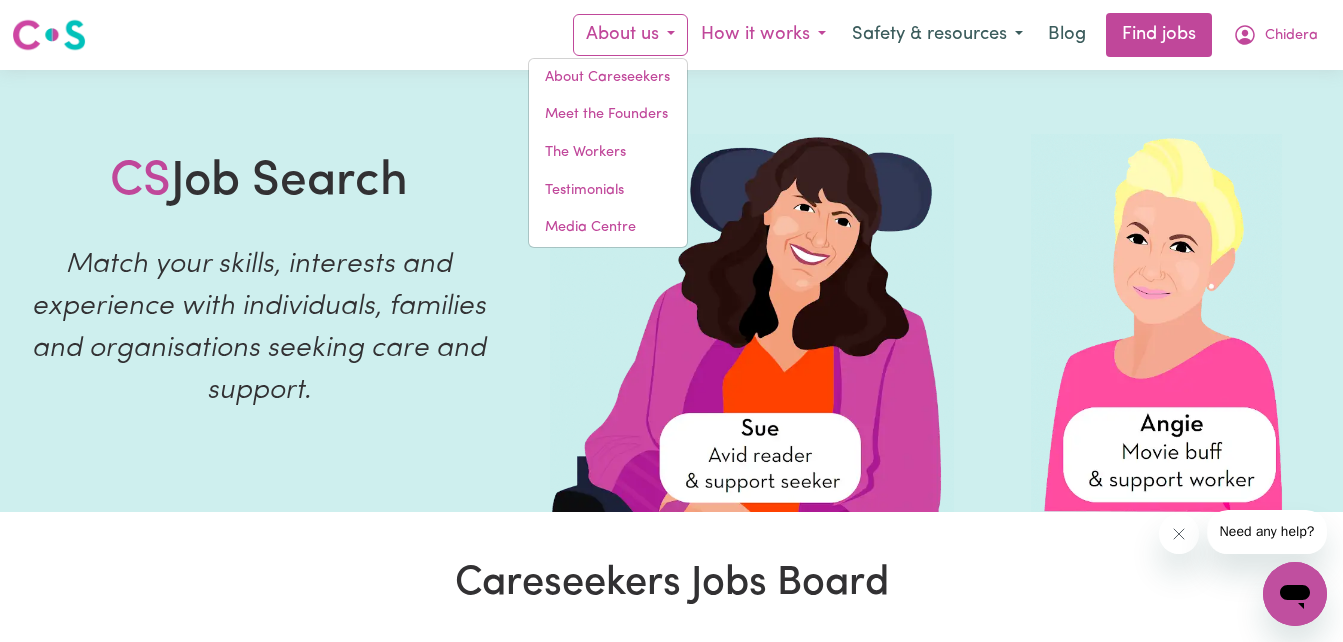 click on "How it works" at bounding box center (763, 35) 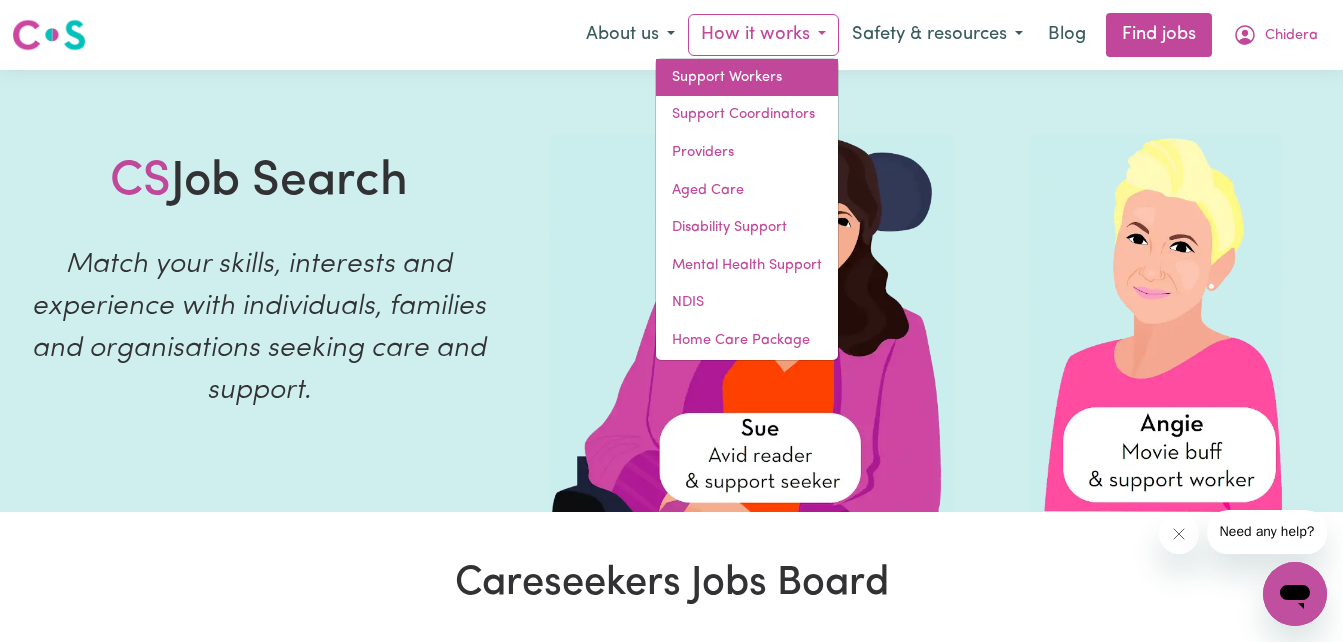 click on "Support Workers" at bounding box center [747, 78] 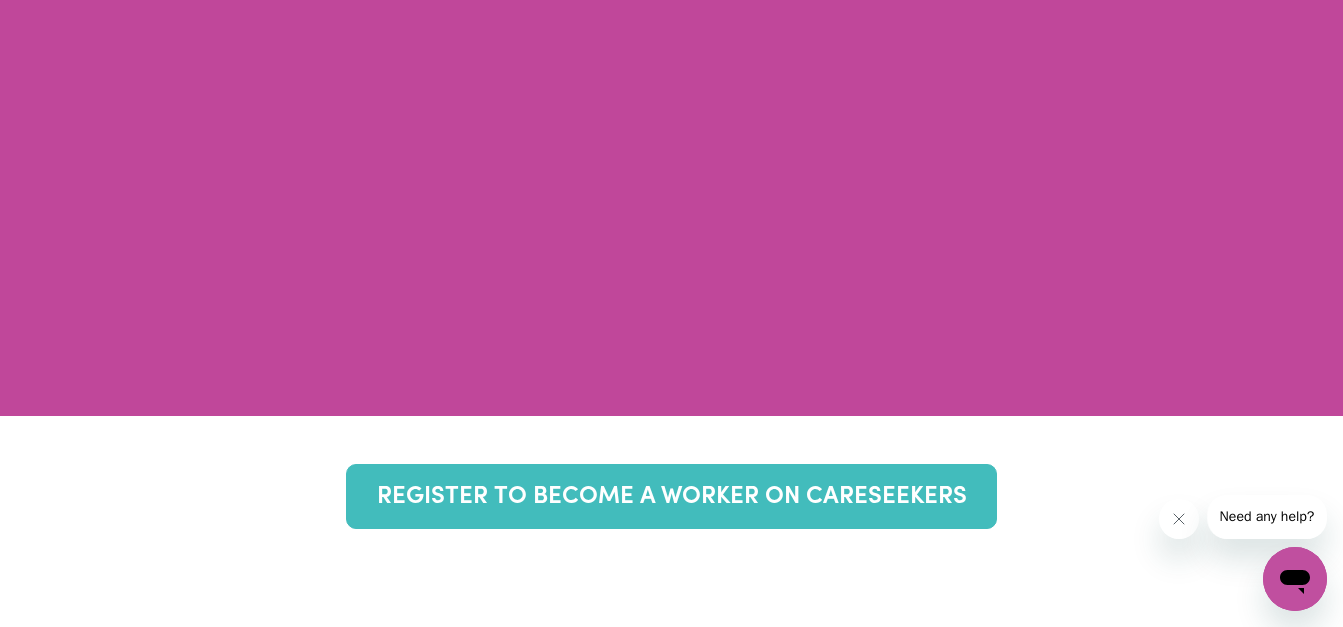 scroll, scrollTop: 7665, scrollLeft: 0, axis: vertical 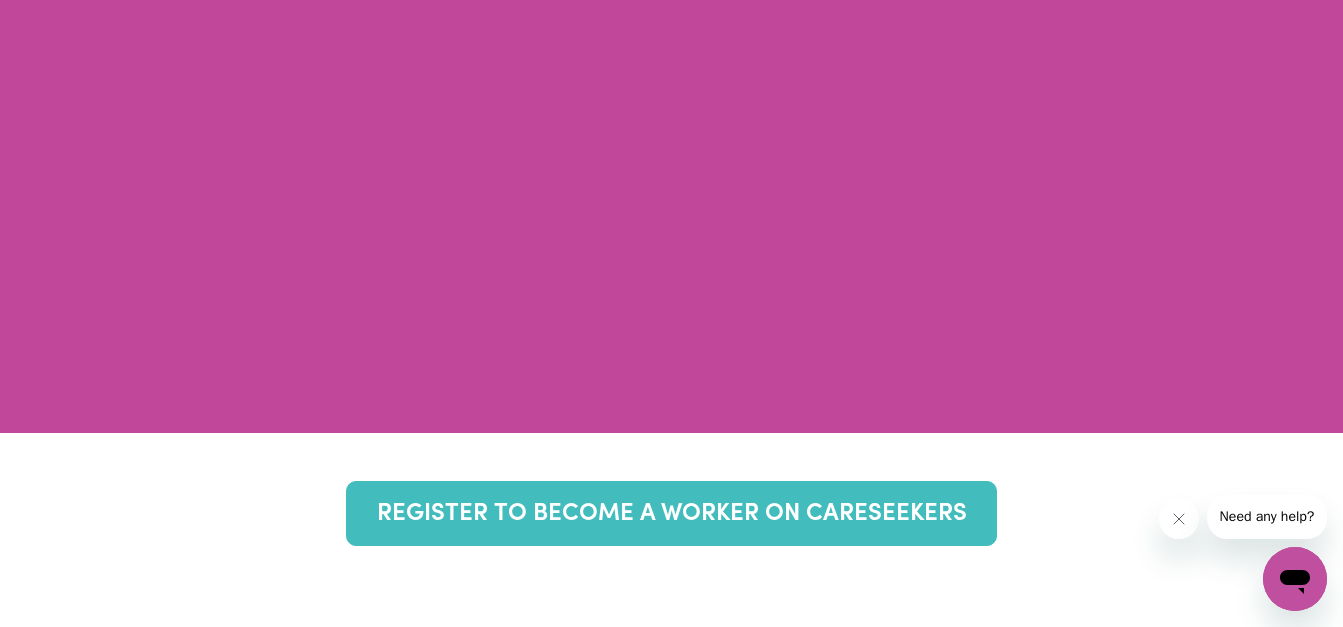click on "REGISTER TO BECOME A WORKER ON CARESEEKERS" at bounding box center (671, 513) 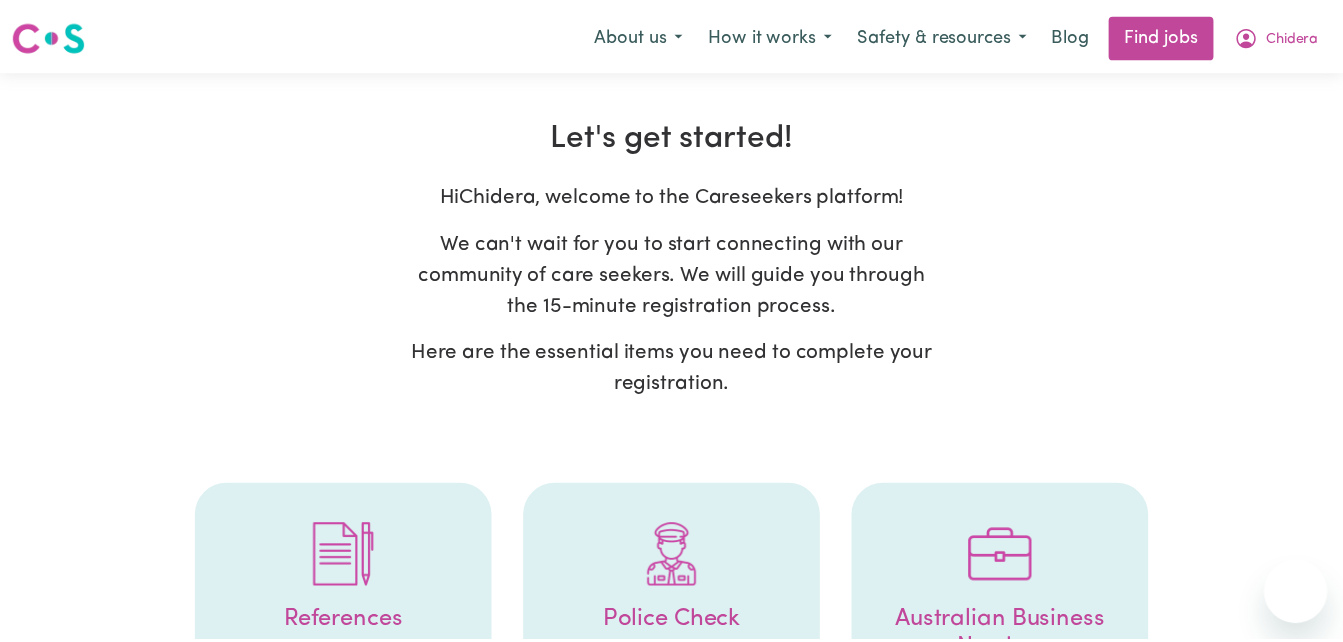 scroll, scrollTop: 0, scrollLeft: 0, axis: both 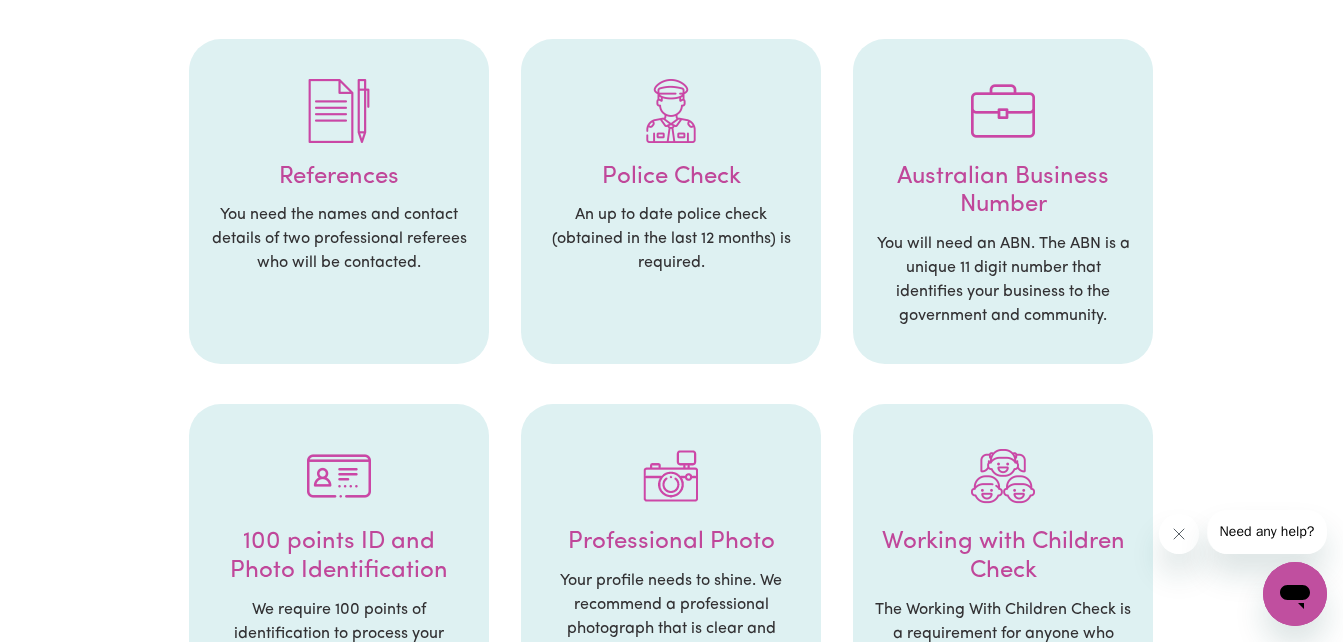 click on "Police Check An up to date police check (obtained in the last 12 months) is required." at bounding box center (671, 202) 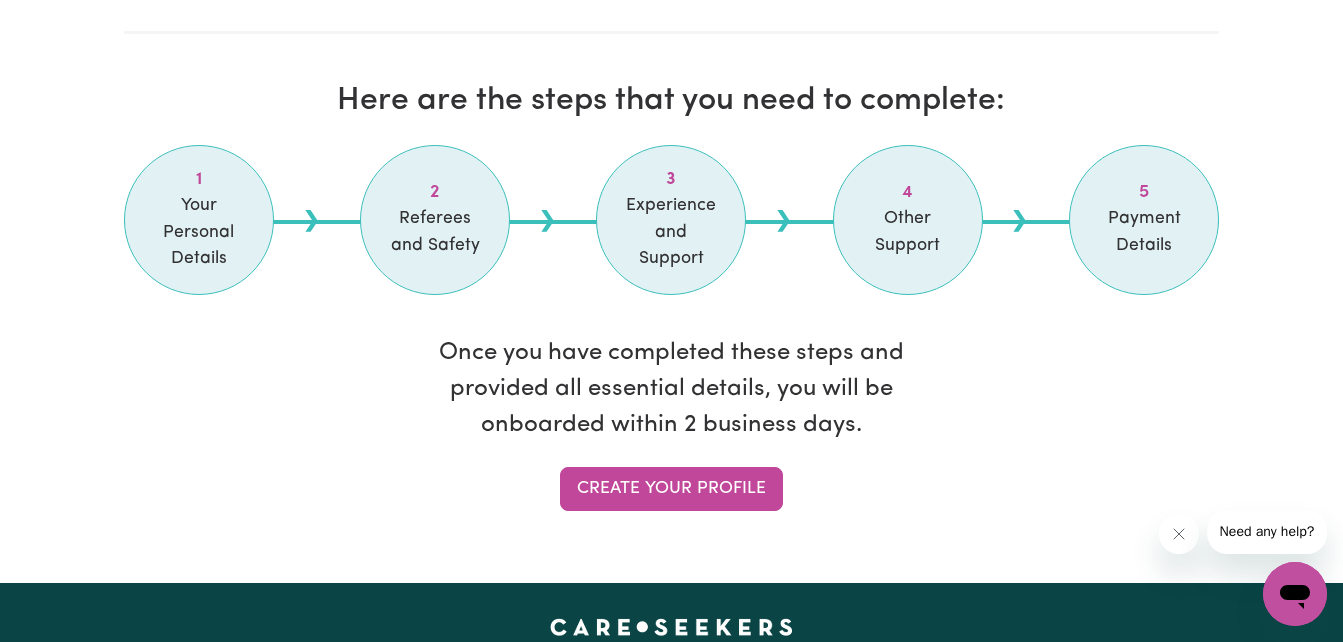 scroll, scrollTop: 1631, scrollLeft: 0, axis: vertical 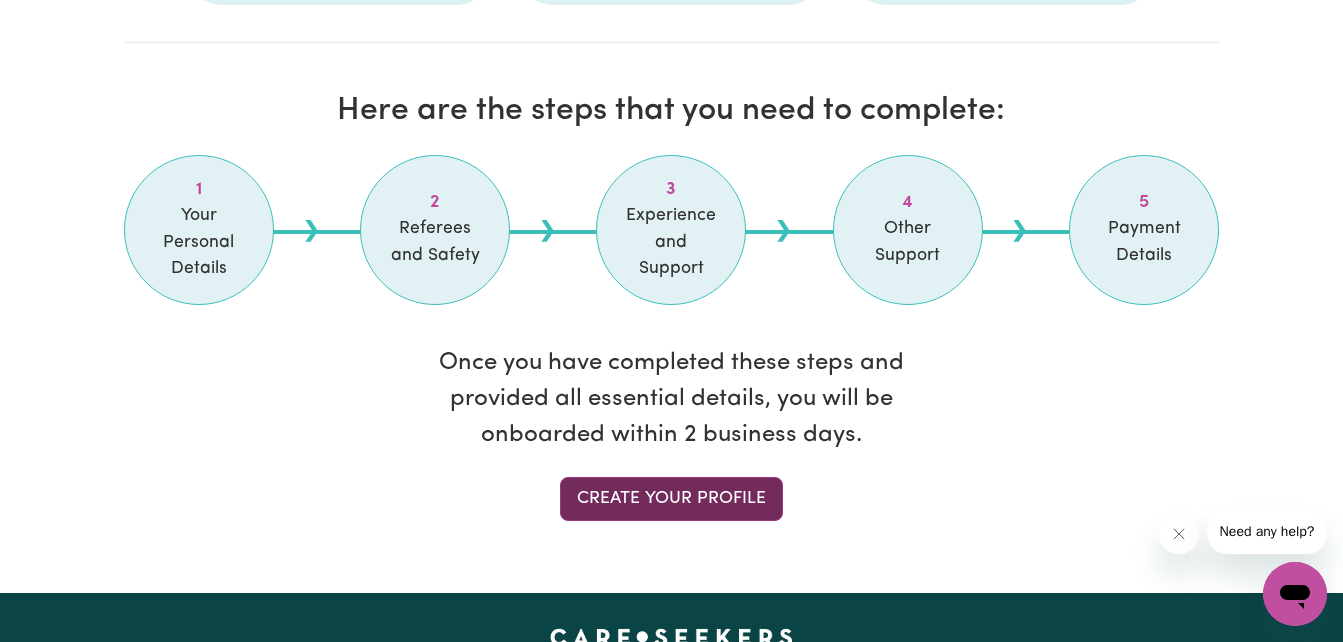 click on "Create your profile" at bounding box center [671, 499] 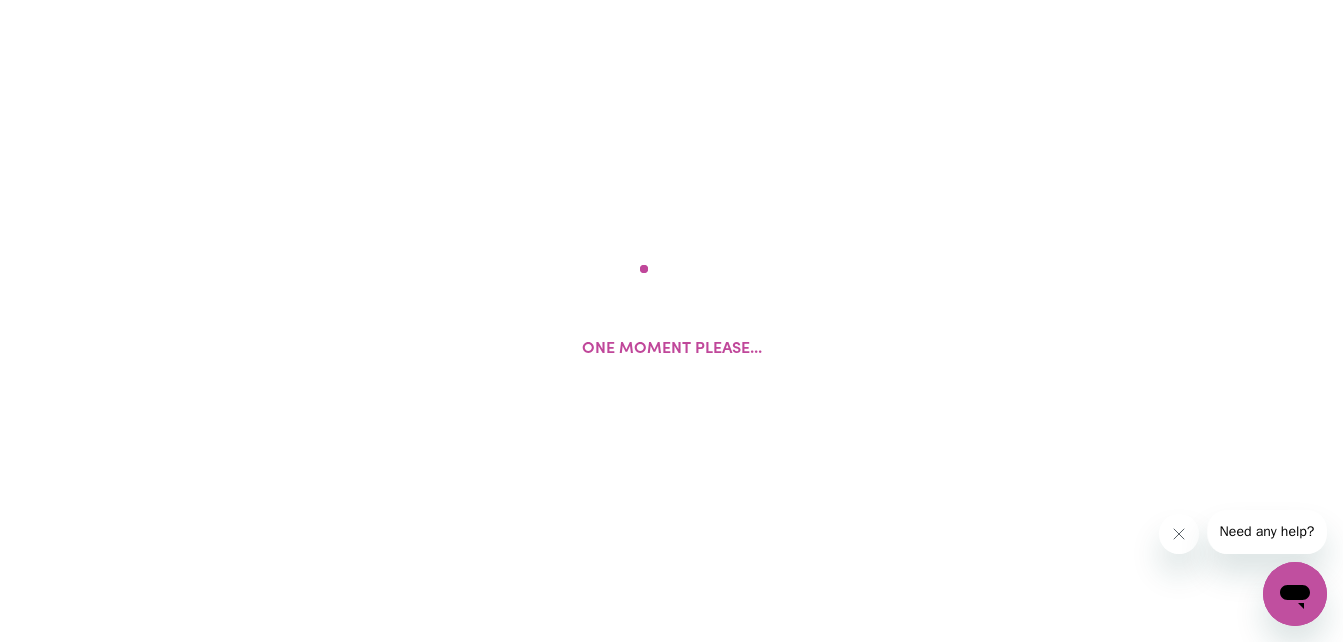 scroll, scrollTop: 0, scrollLeft: 0, axis: both 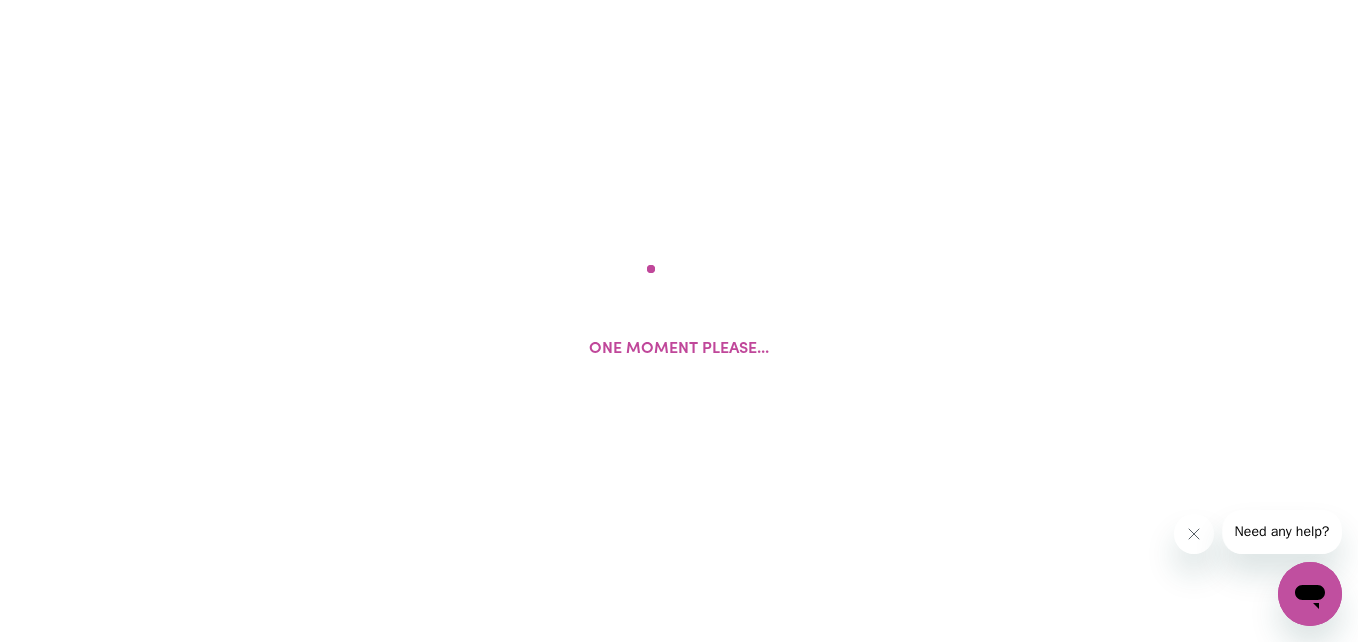 select on "Studying a healthcare related degree or qualification" 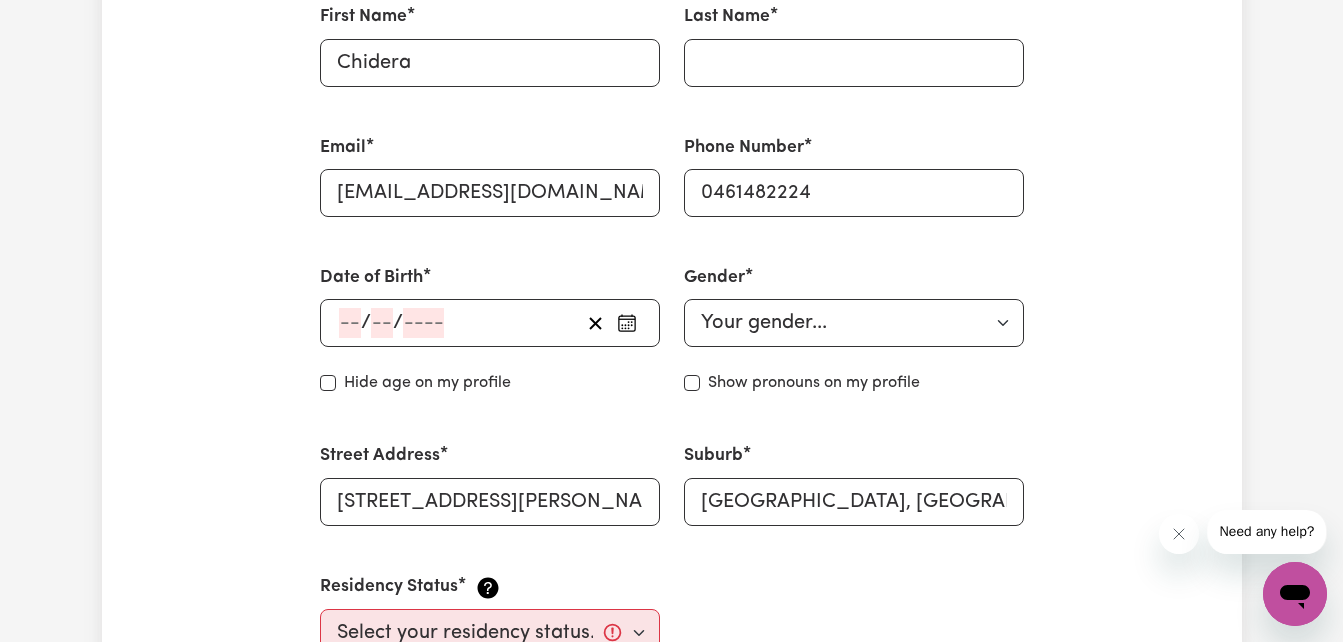 scroll, scrollTop: 563, scrollLeft: 0, axis: vertical 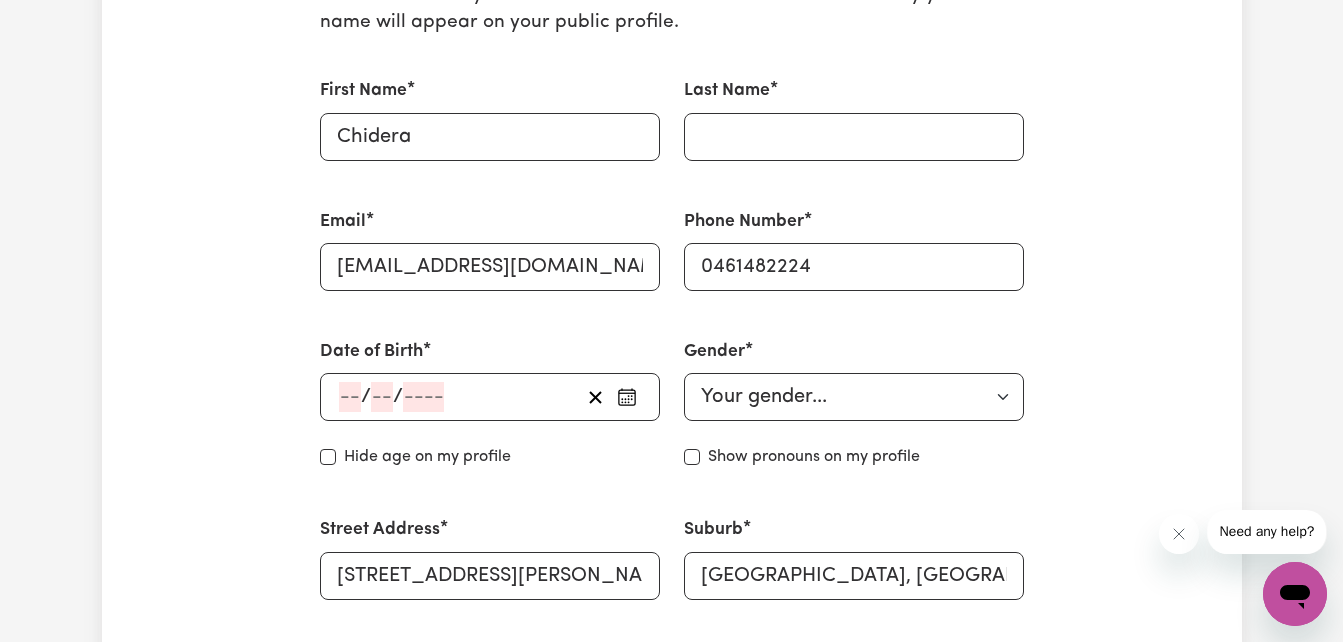click on "/ /" at bounding box center (458, 397) 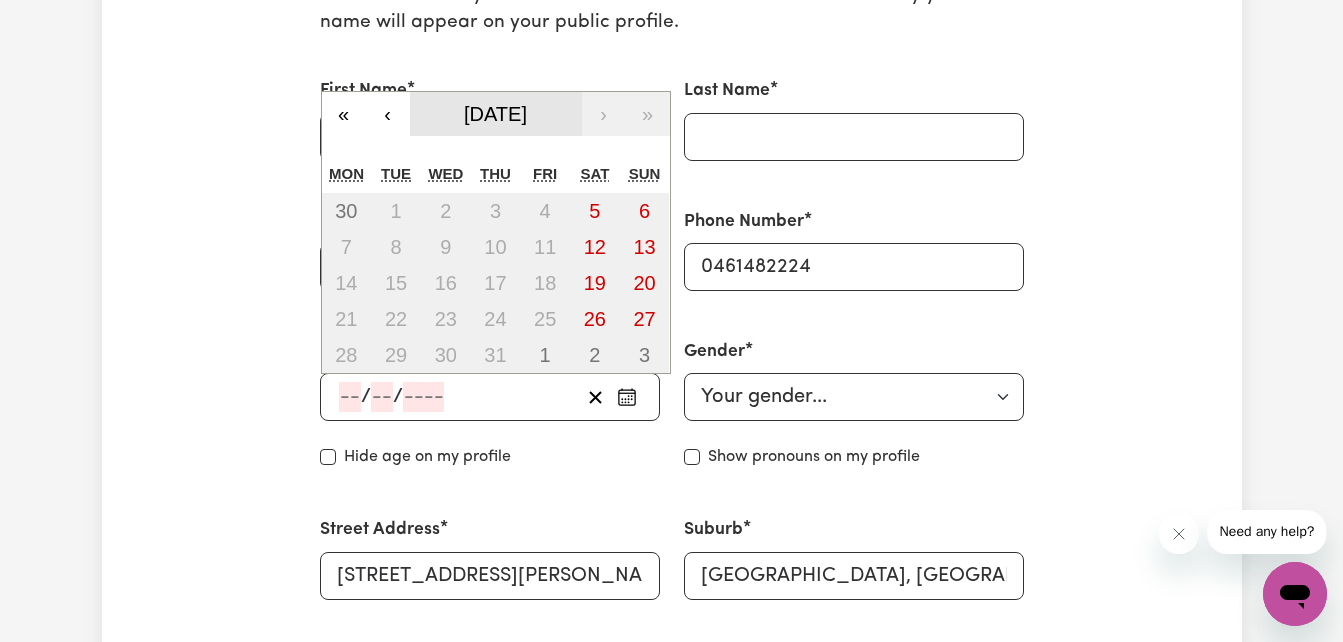 click on "July 2025" at bounding box center [495, 114] 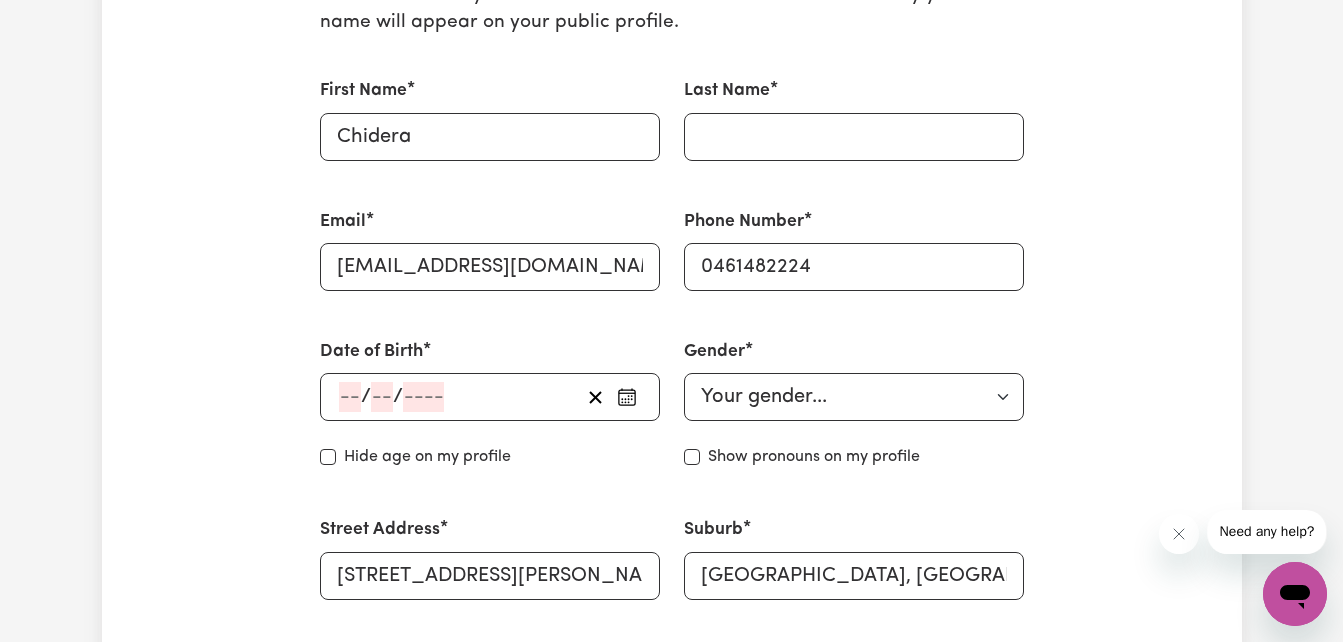 scroll, scrollTop: 255, scrollLeft: 0, axis: vertical 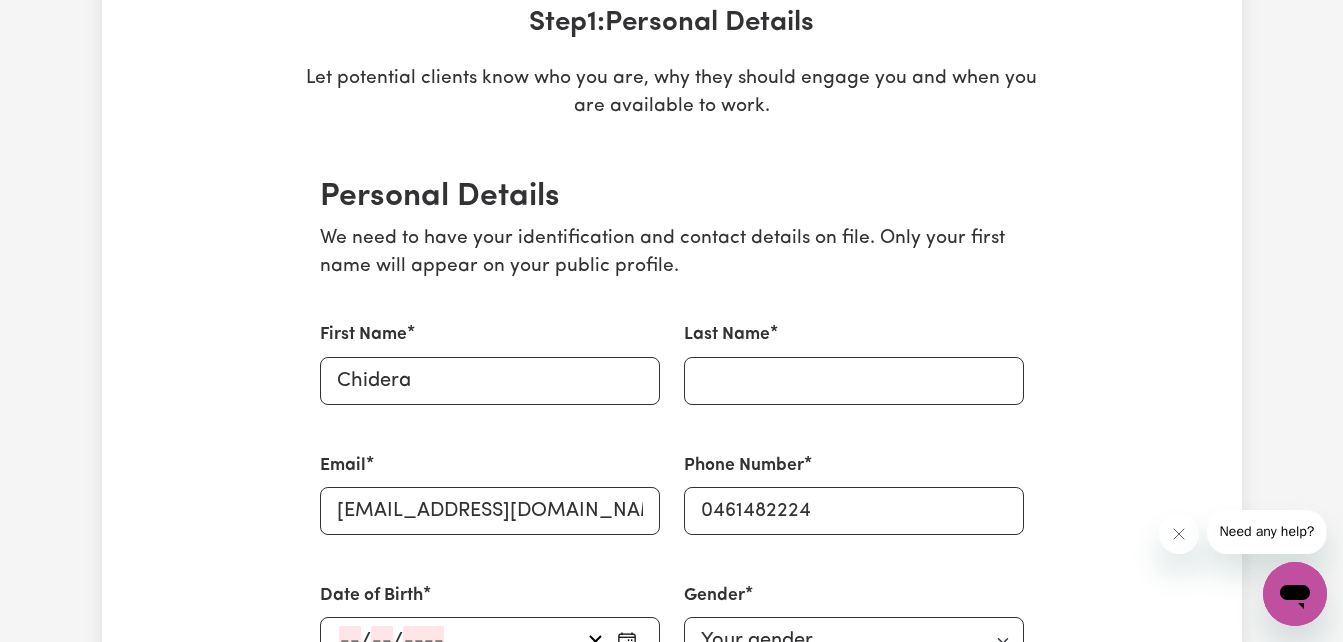 click 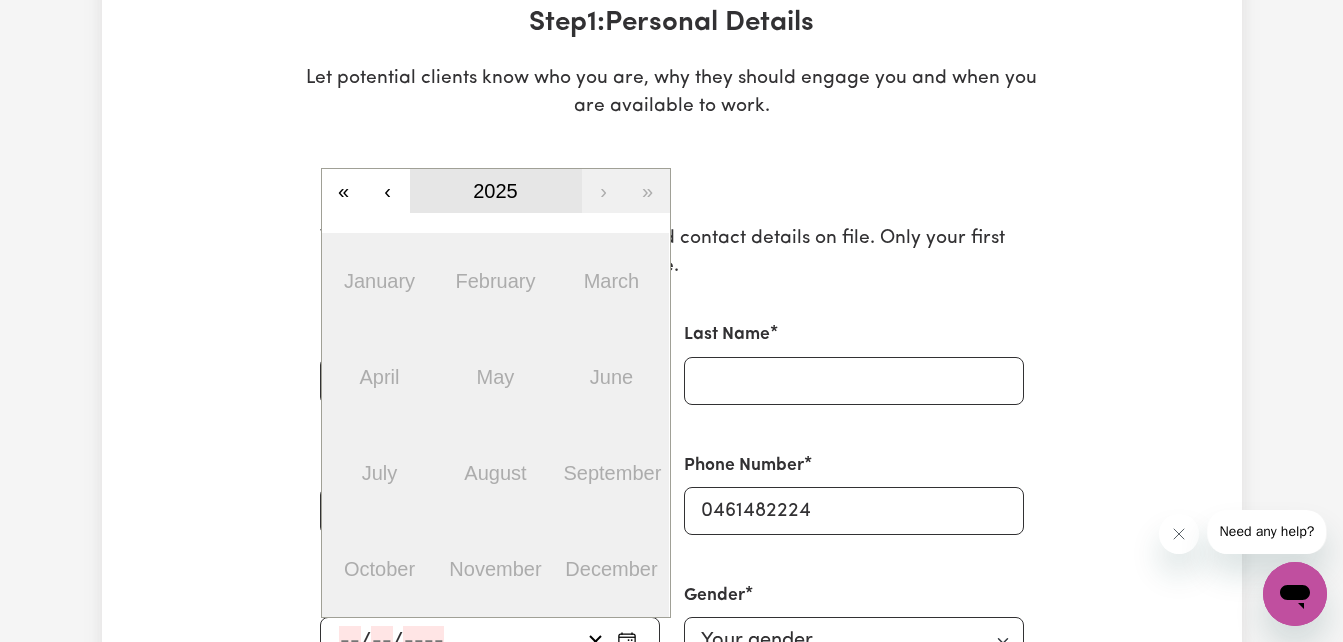 click on "2025" at bounding box center (496, 191) 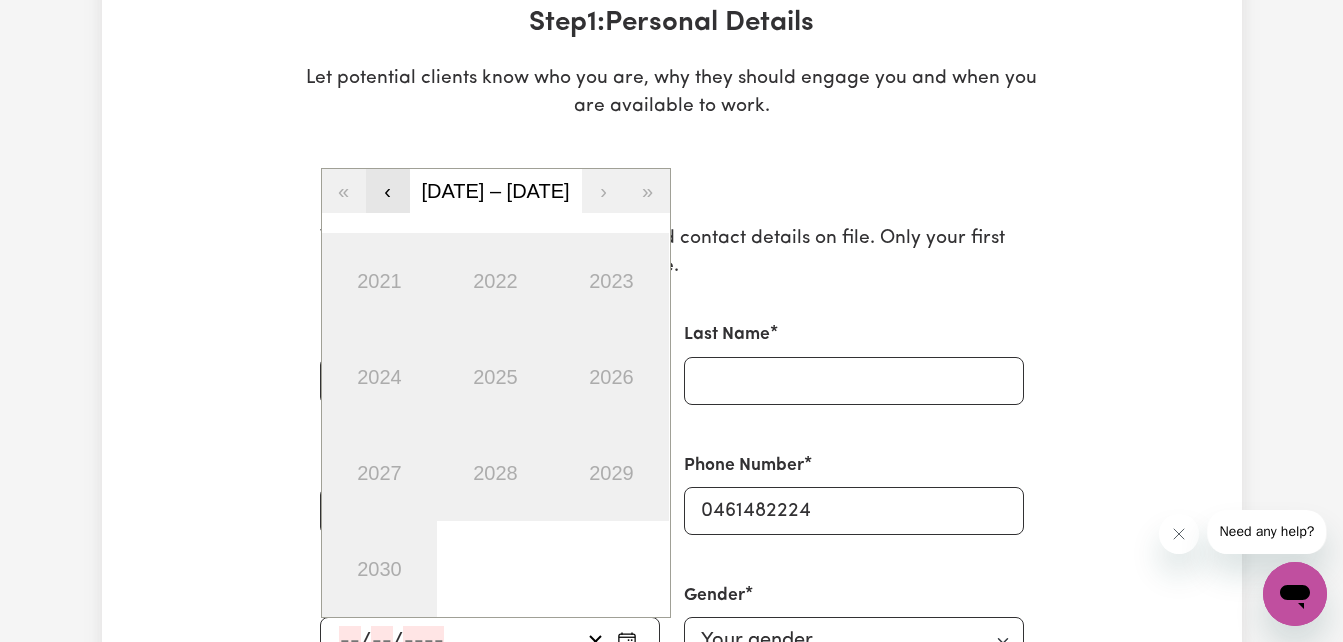 click on "‹" at bounding box center (388, 191) 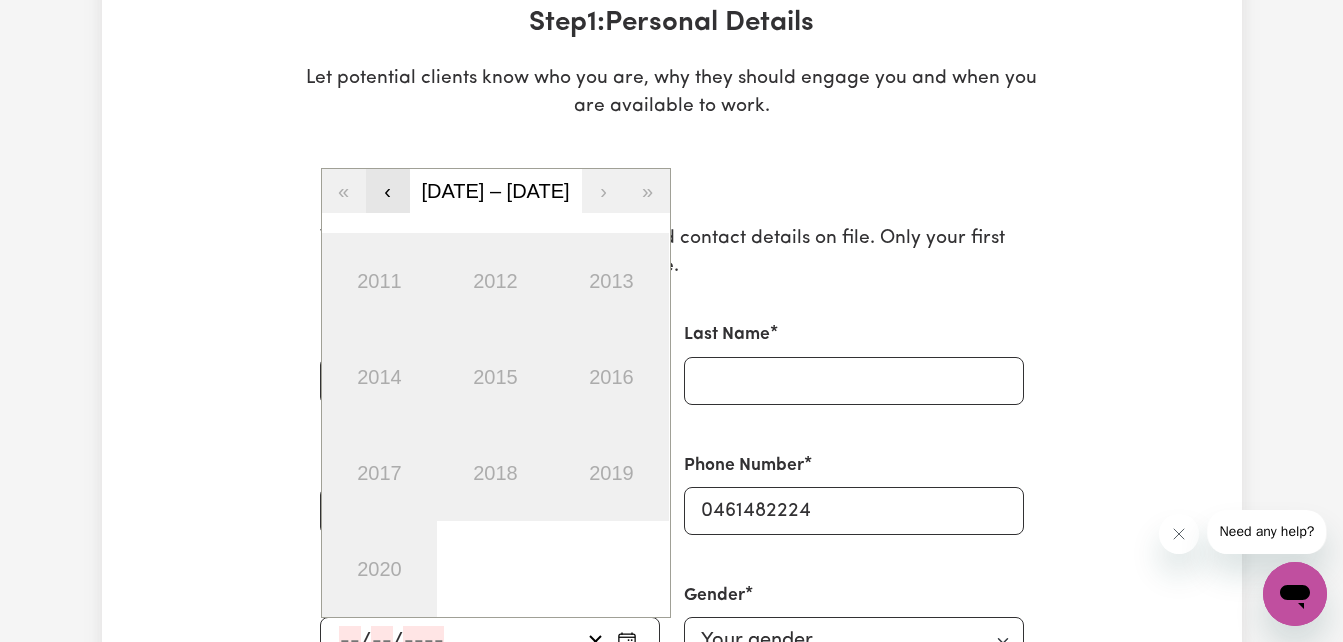 click on "‹" at bounding box center (388, 191) 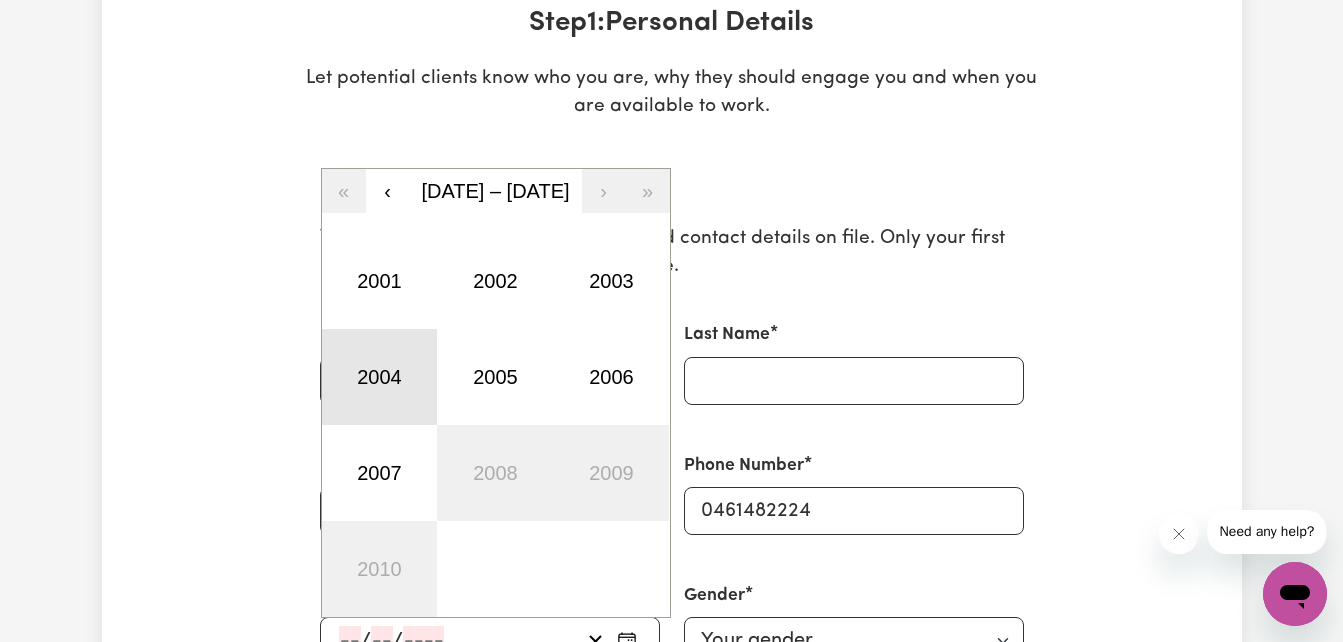 click on "2004" at bounding box center [380, 377] 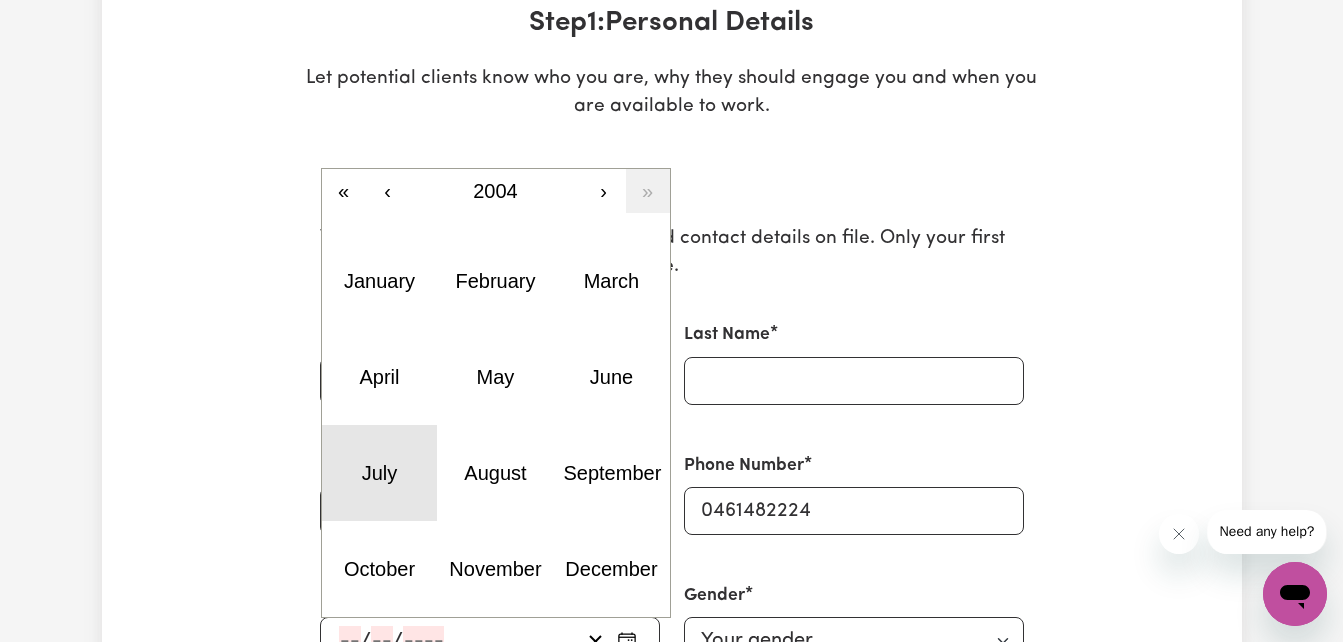 click on "July" at bounding box center [380, 473] 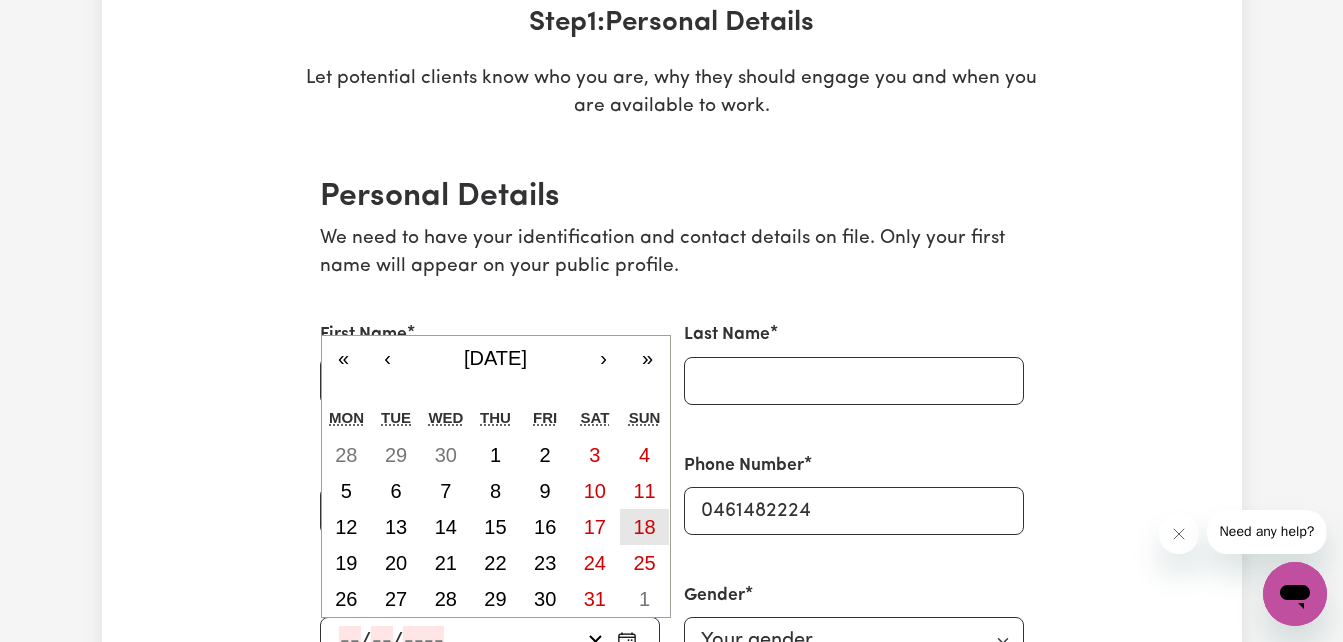 click on "18" at bounding box center [645, 527] 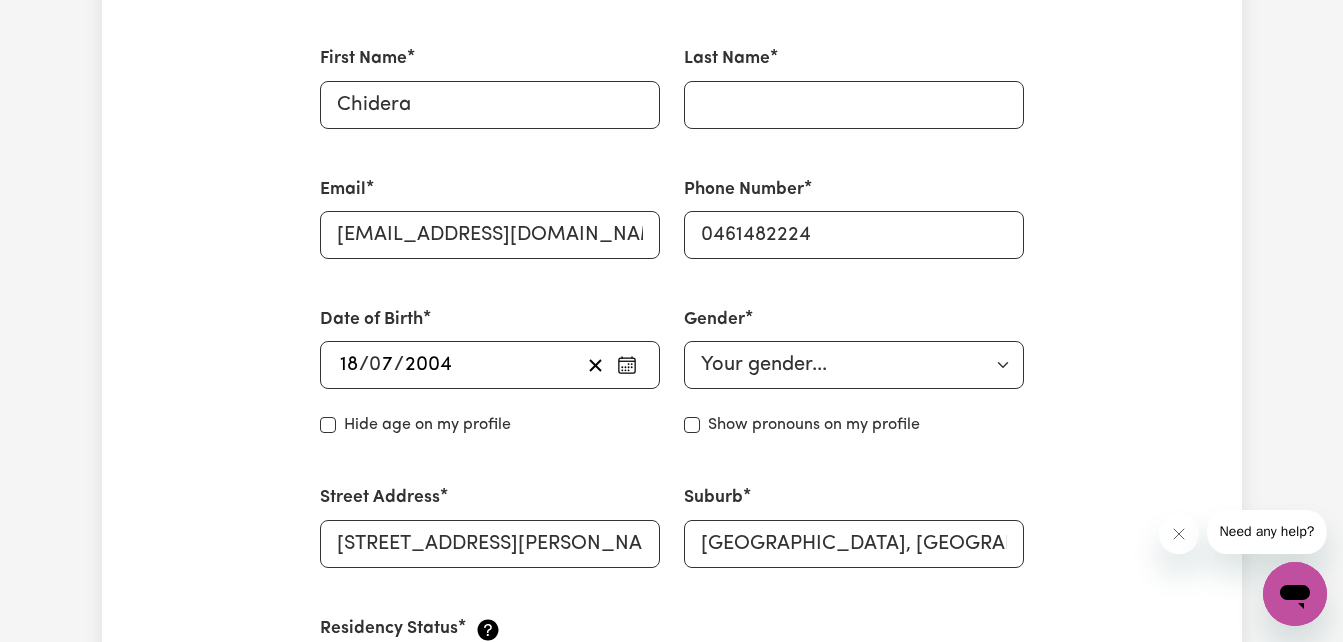 scroll, scrollTop: 627, scrollLeft: 0, axis: vertical 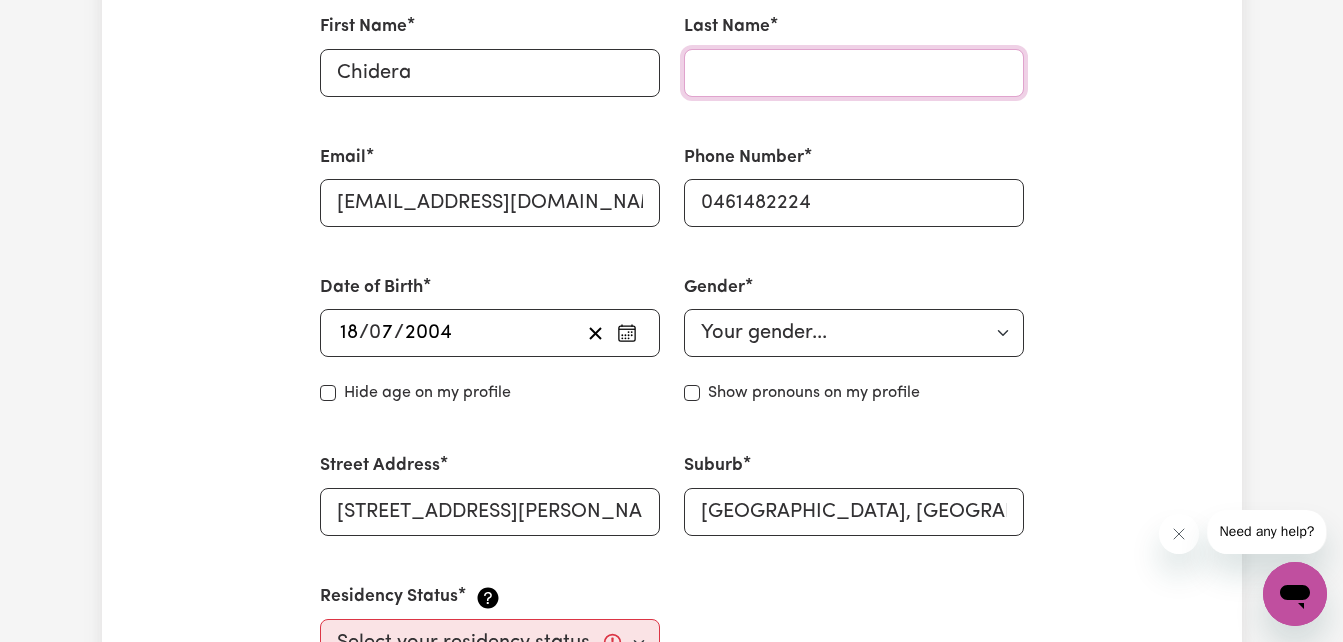 click on "Last Name" at bounding box center (854, 73) 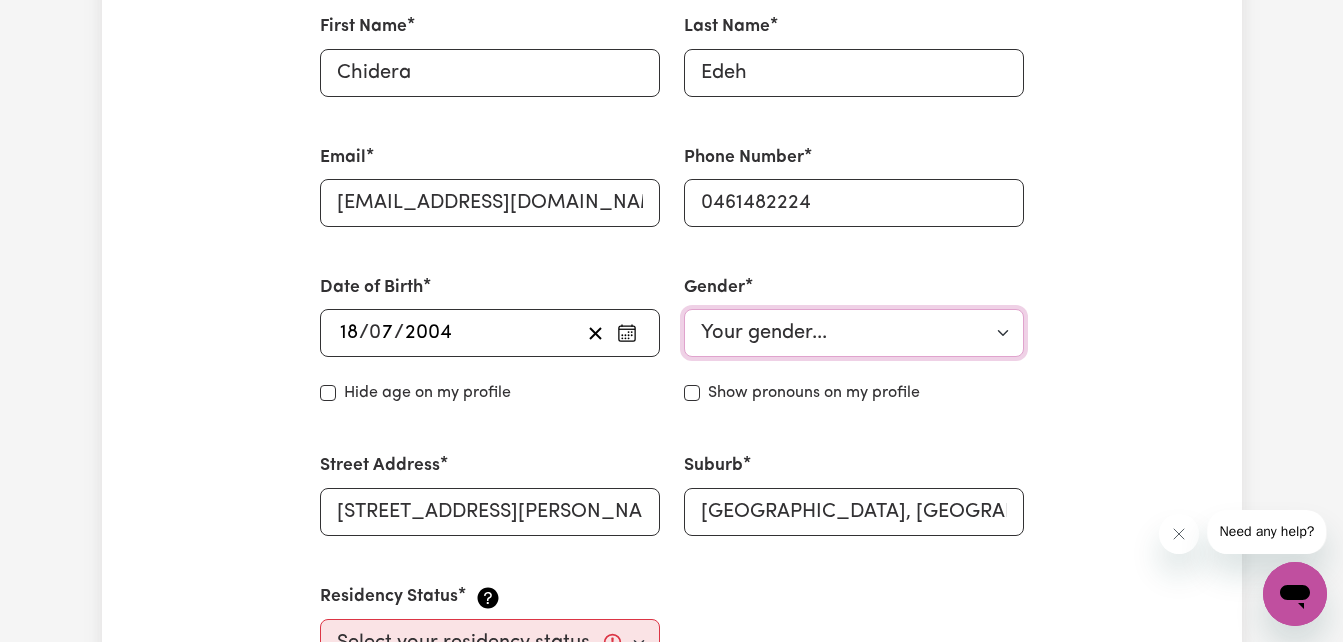 click on "Your gender... Female Male Non-binary Other Prefer not to say" at bounding box center (854, 333) 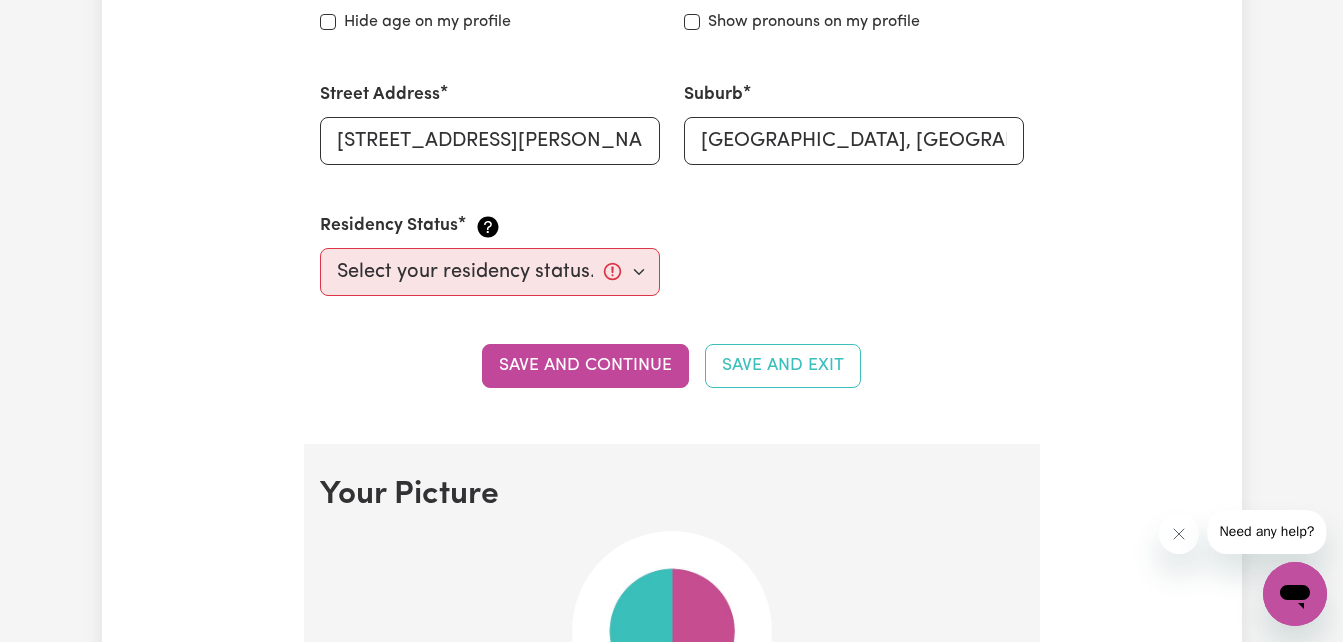 scroll, scrollTop: 956, scrollLeft: 0, axis: vertical 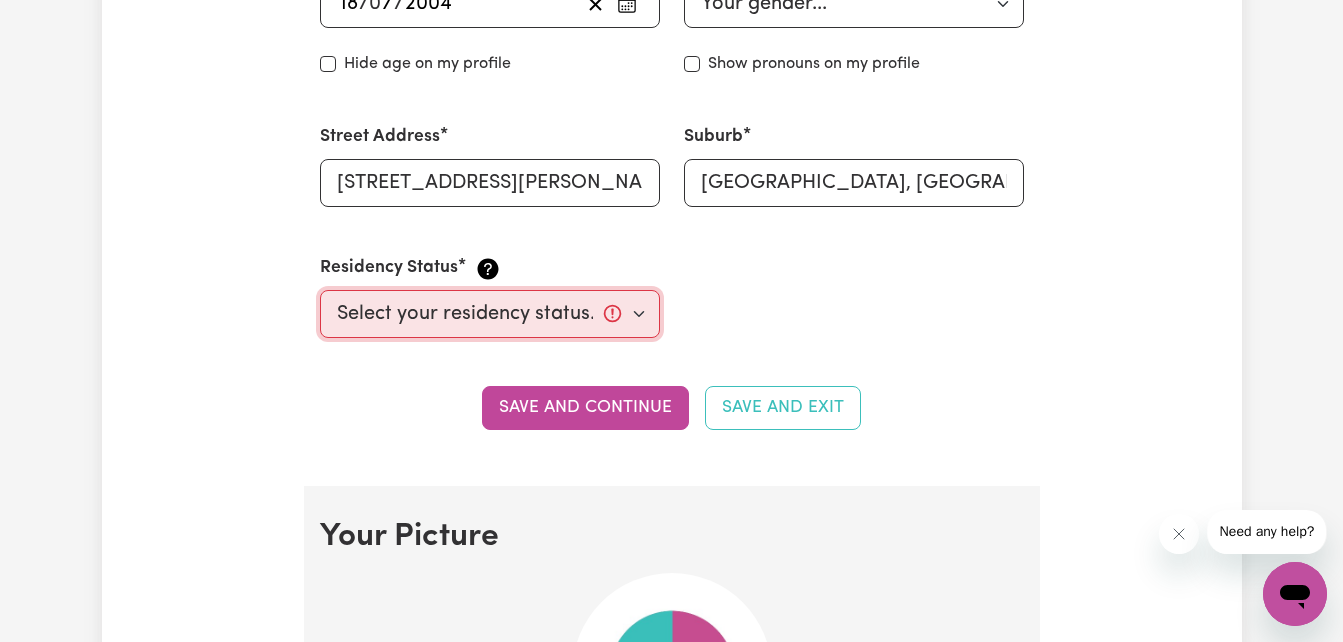 click on "Select your residency status... Australian citizen Australian PR Temporary Work Visa Student Visa" at bounding box center (490, 314) 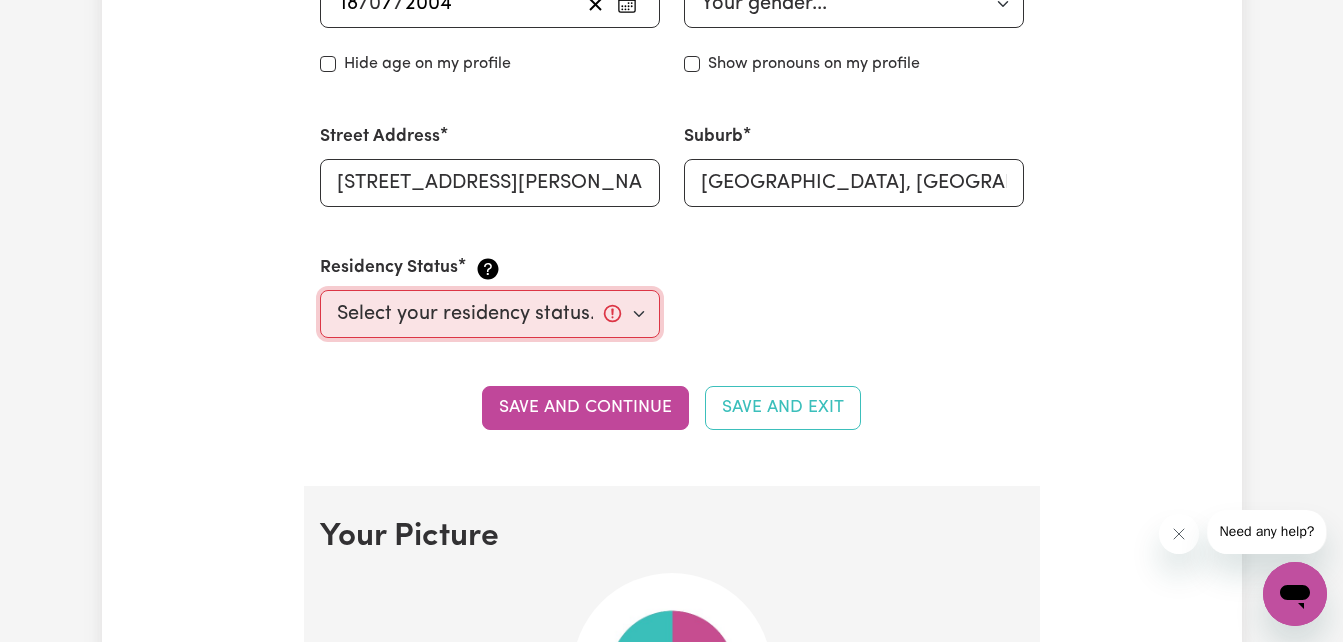 select on "Student Visa" 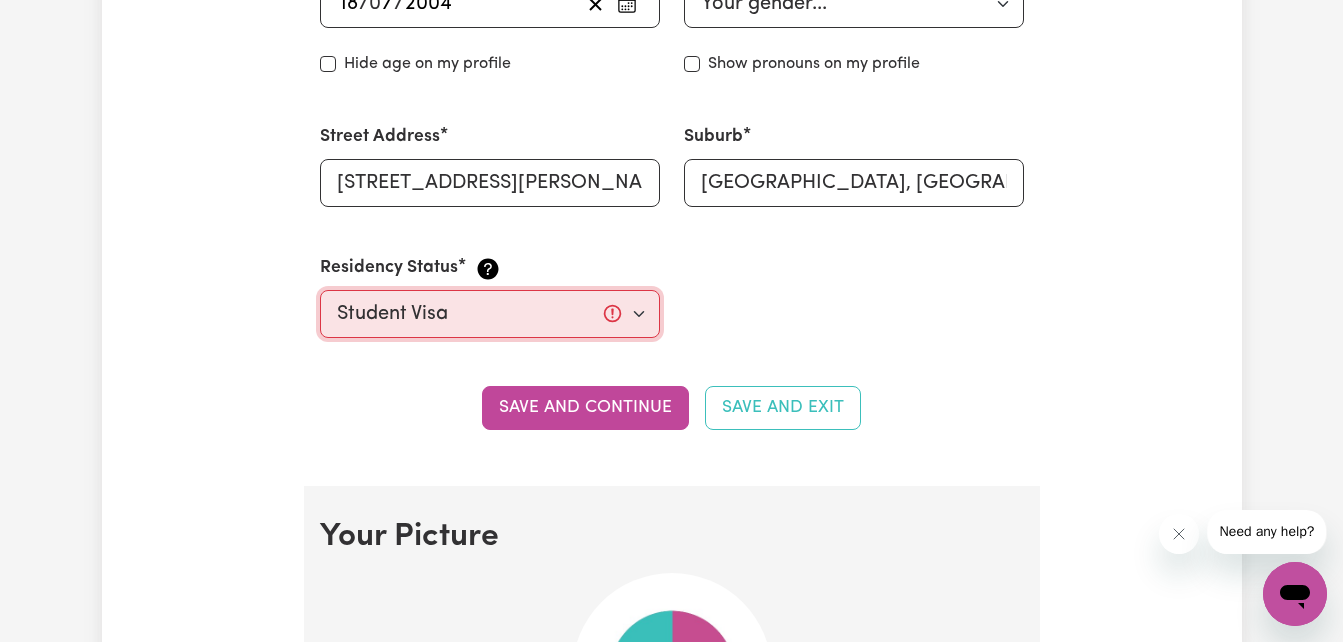 click on "Select your residency status... Australian citizen Australian PR Temporary Work Visa Student Visa" at bounding box center (490, 314) 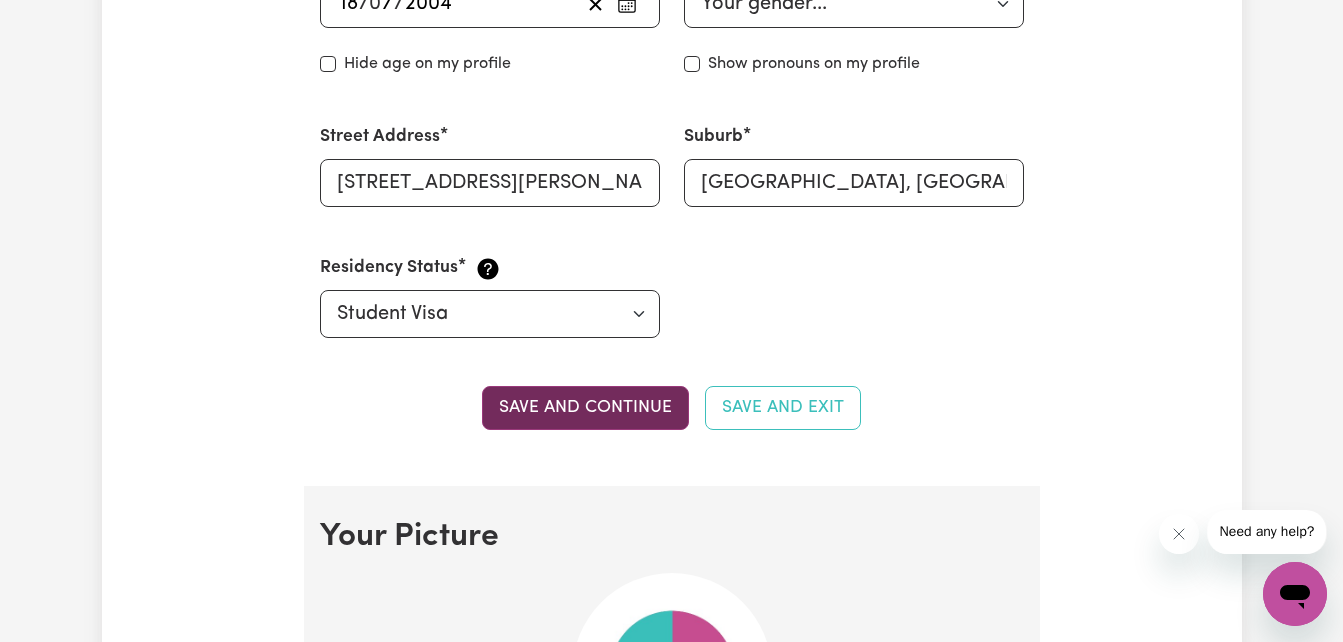 click on "Save and continue" at bounding box center (585, 408) 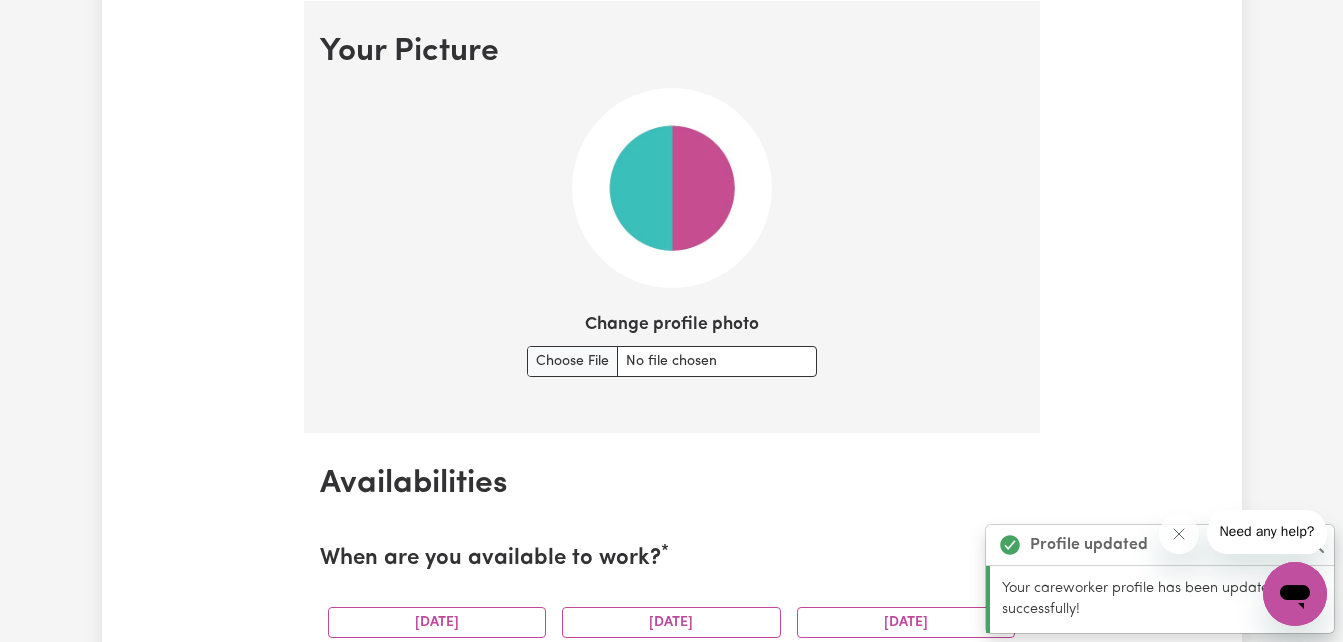 scroll, scrollTop: 1442, scrollLeft: 0, axis: vertical 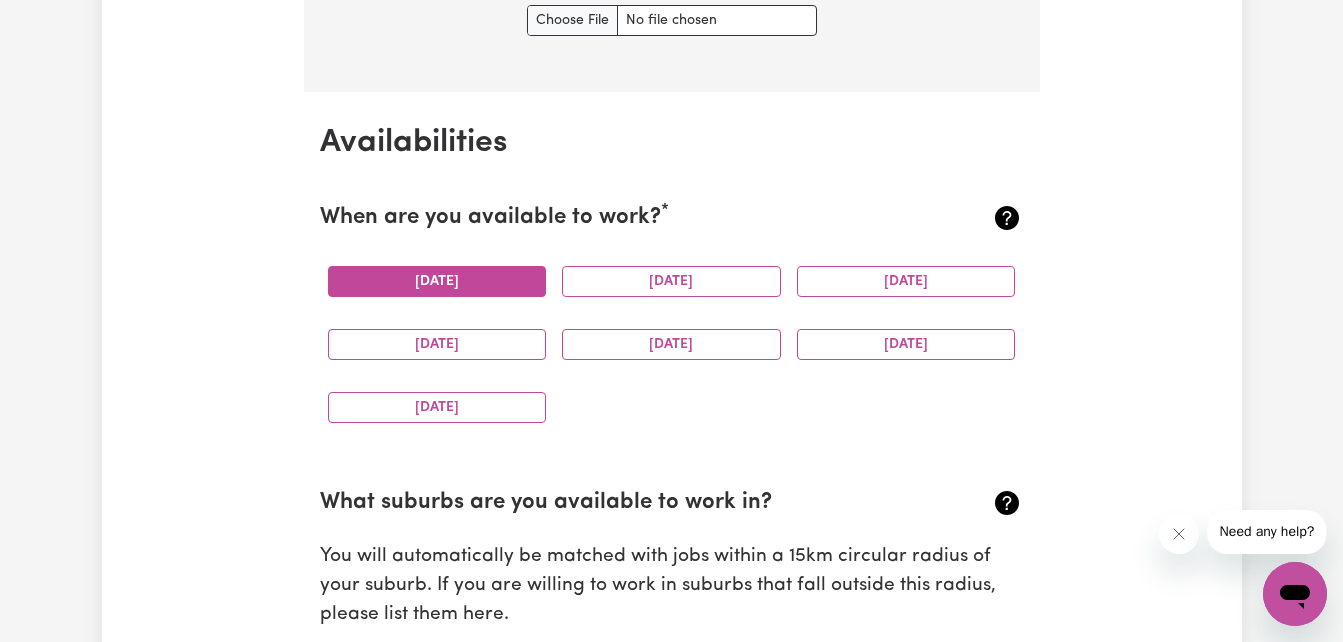 click on "Monday" at bounding box center (437, 281) 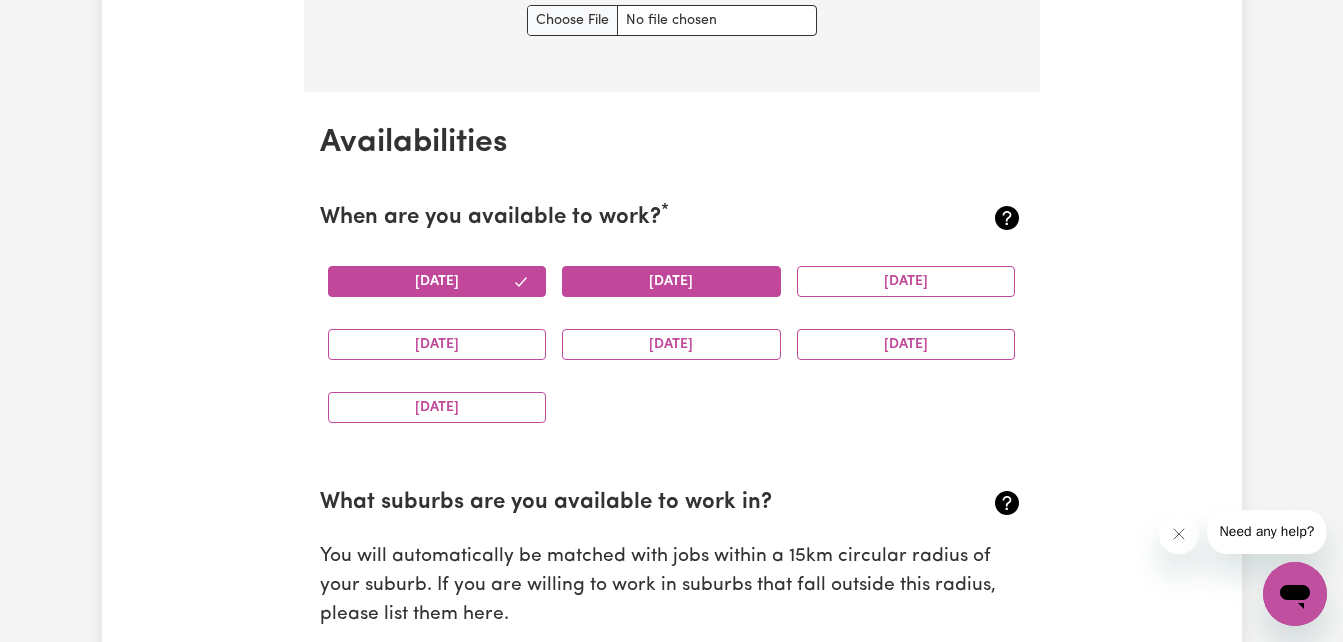 click on "Tuesday" at bounding box center (671, 281) 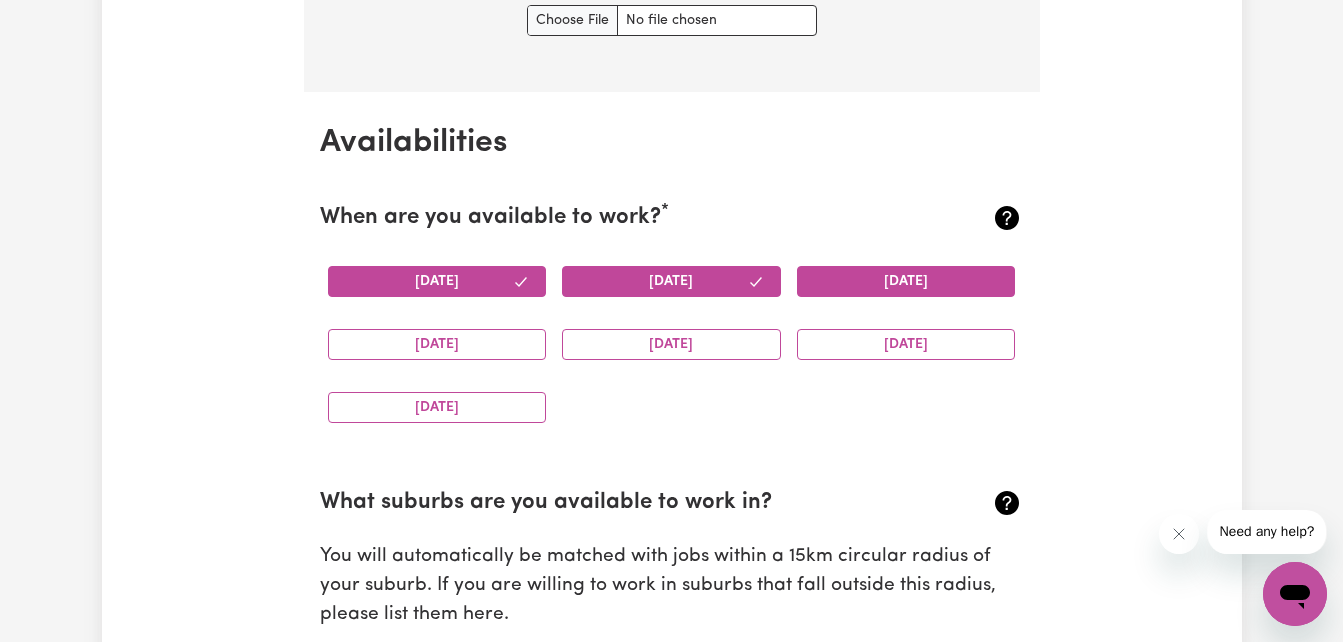 click on "Wednesday" at bounding box center (906, 281) 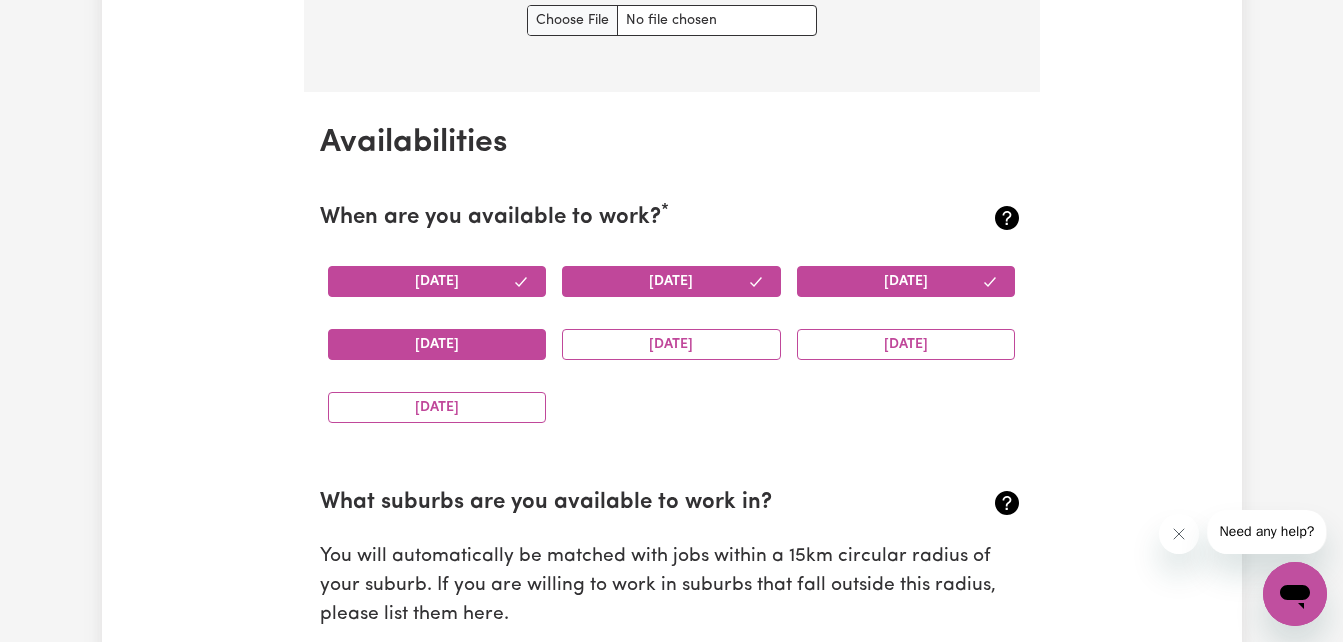 click on "Thursday" at bounding box center (437, 344) 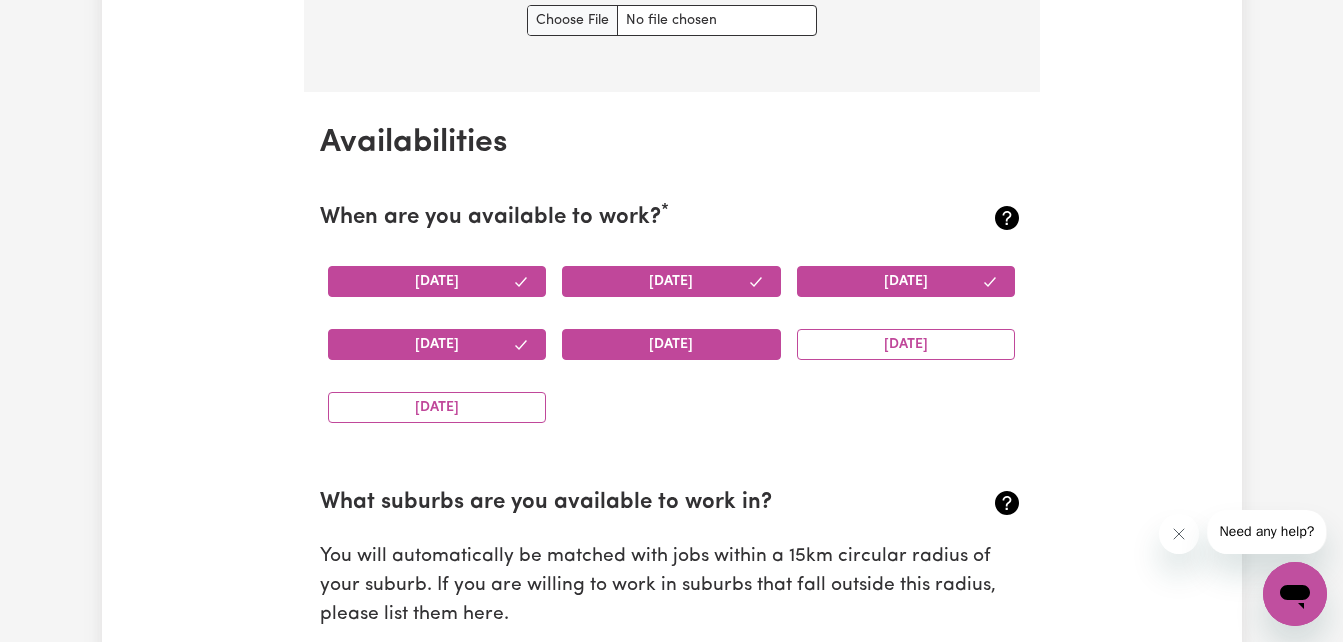 click on "Friday" at bounding box center [671, 344] 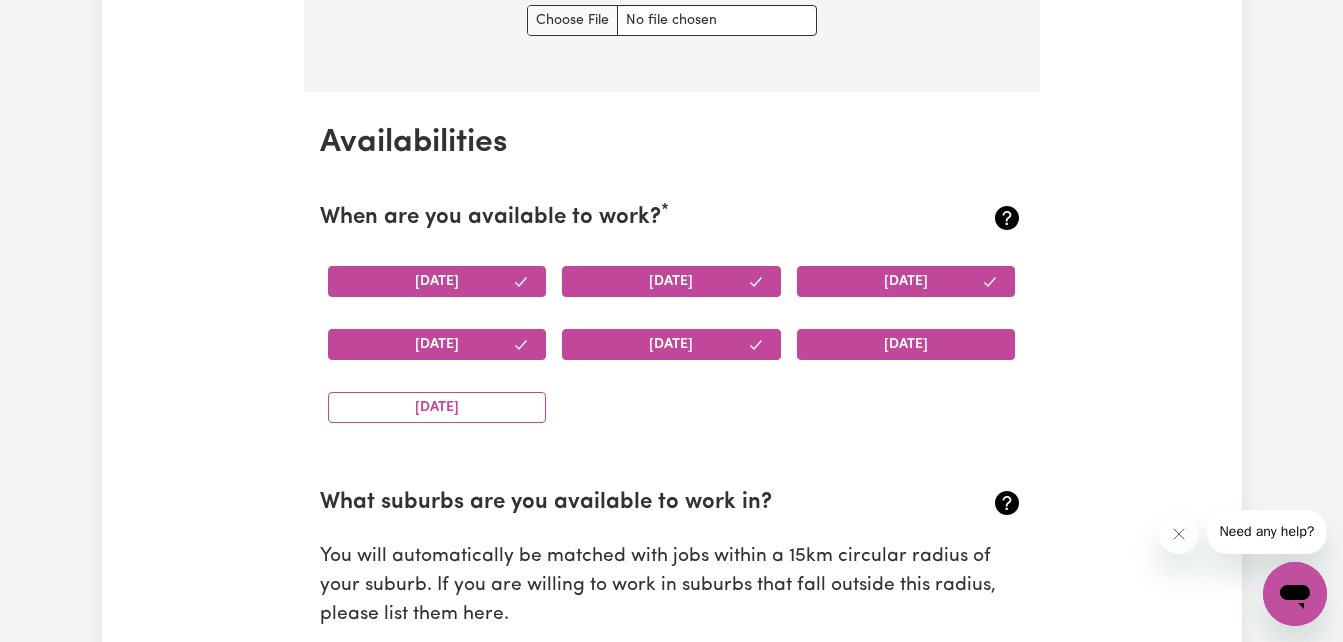 click on "Saturday" at bounding box center (906, 344) 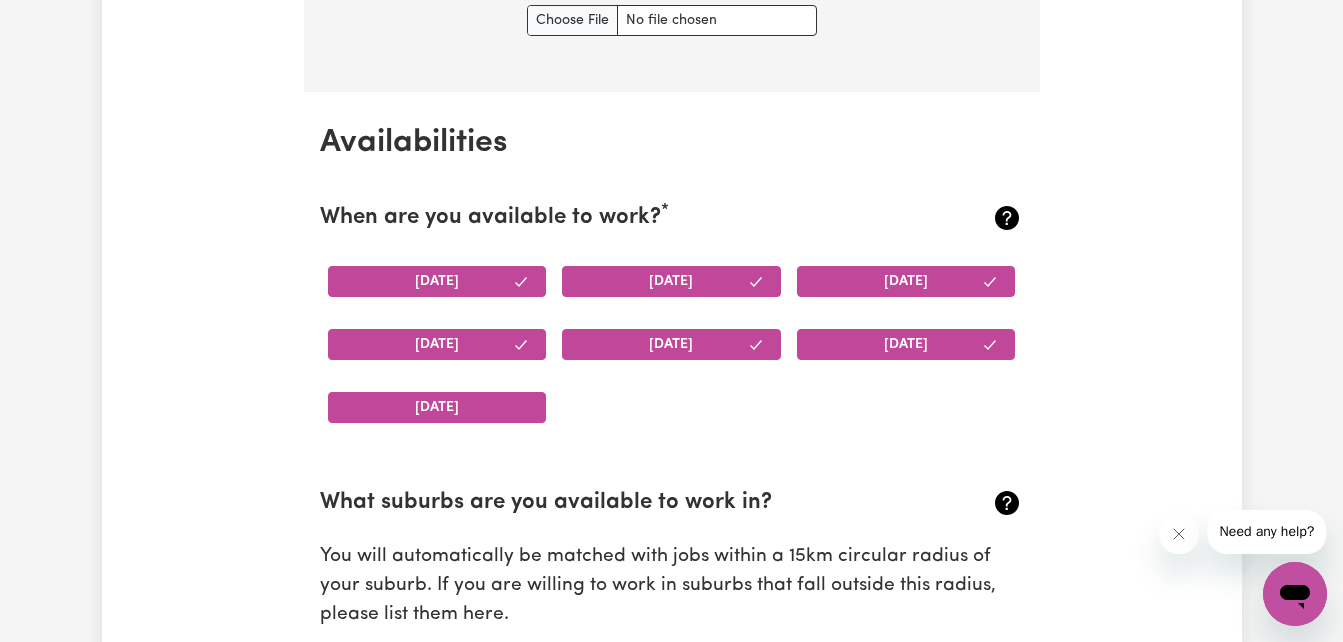 click on "Sunday" at bounding box center [437, 407] 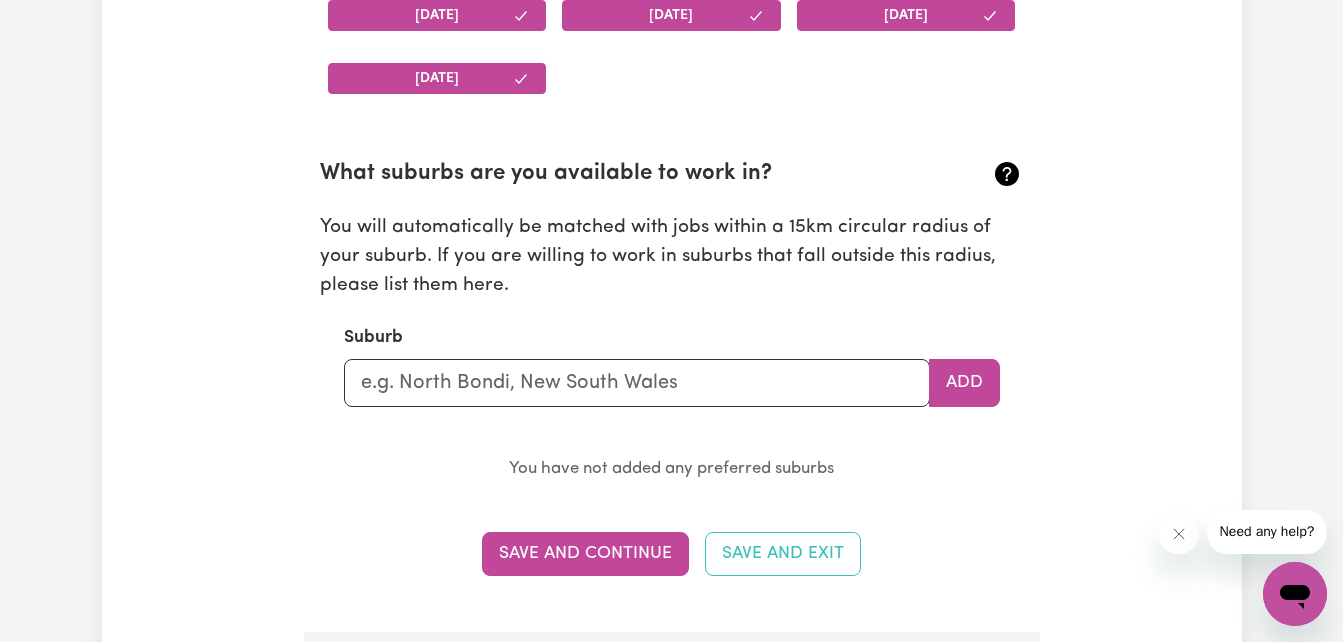 scroll, scrollTop: 2143, scrollLeft: 0, axis: vertical 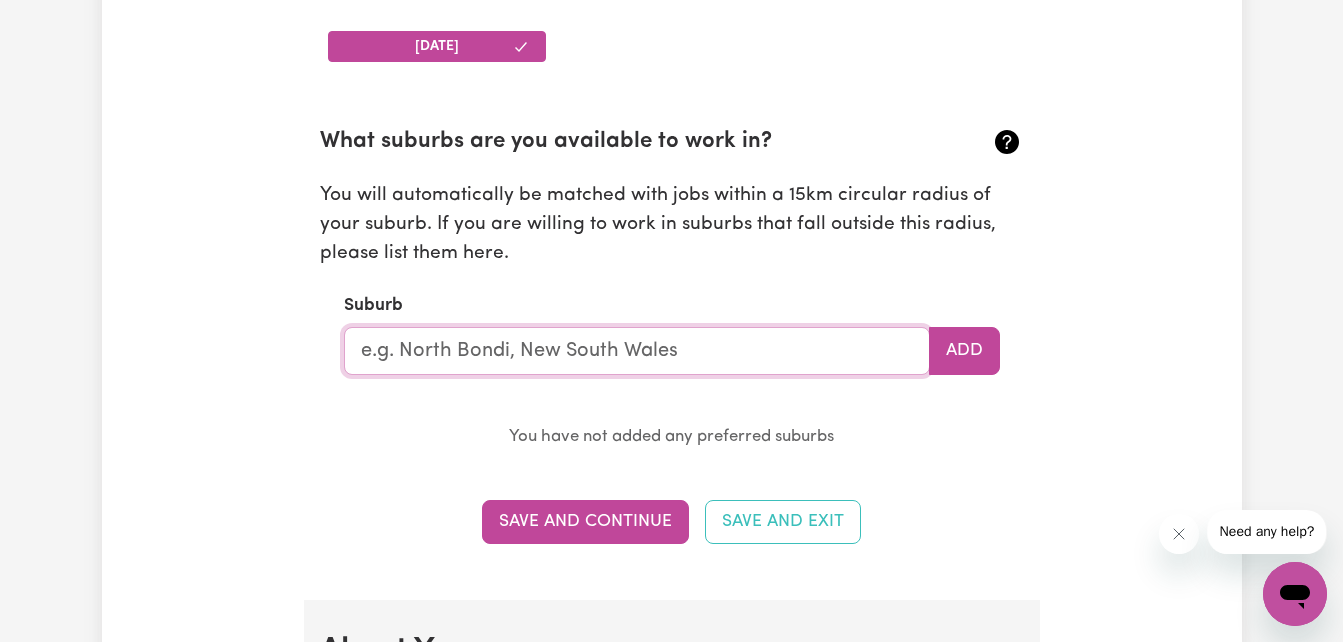 click at bounding box center (637, 351) 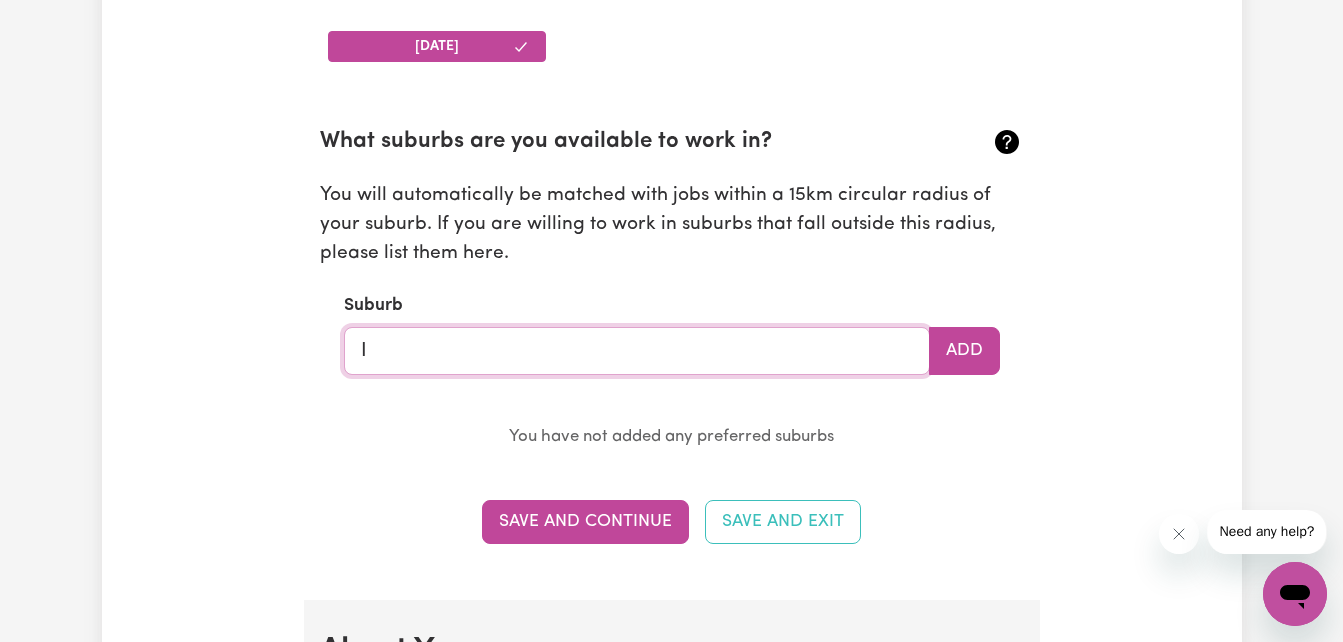 type on "I" 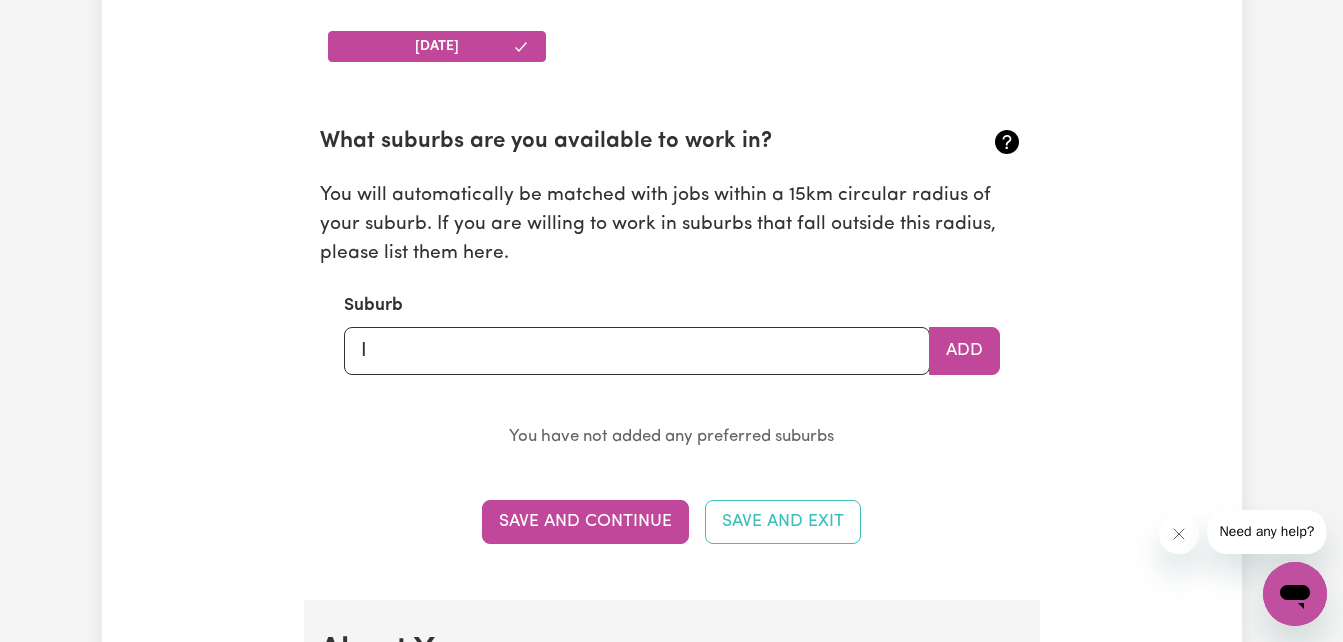 type 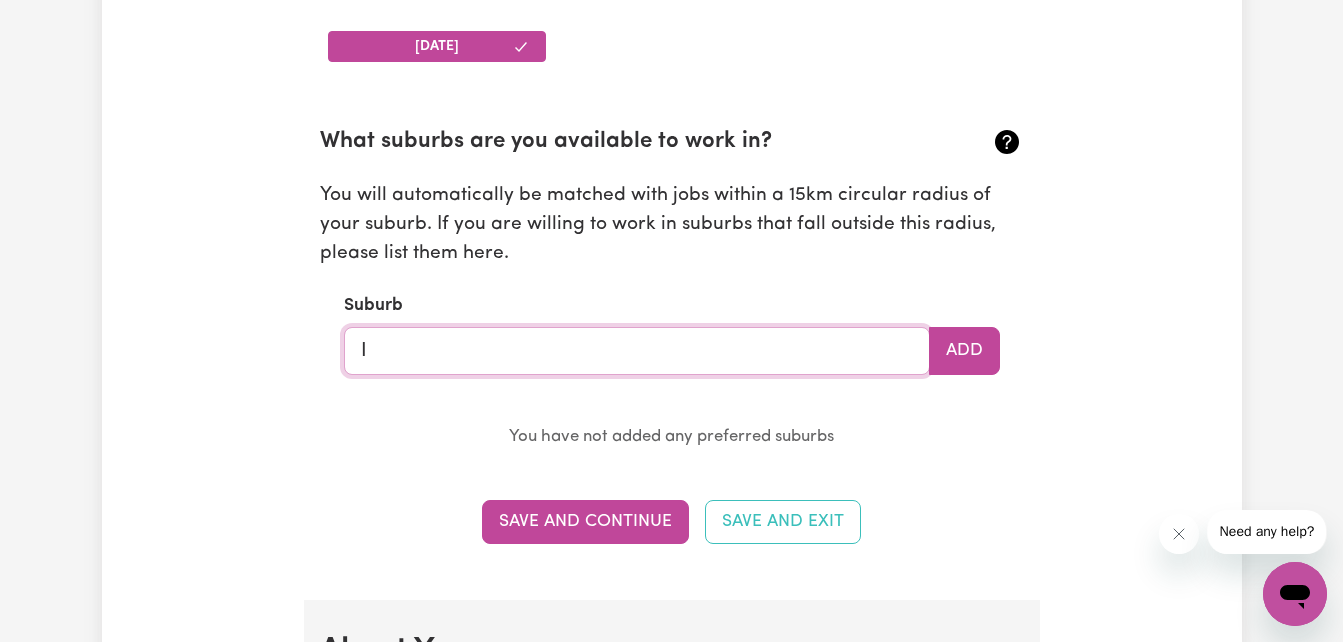 click on "I" at bounding box center [637, 351] 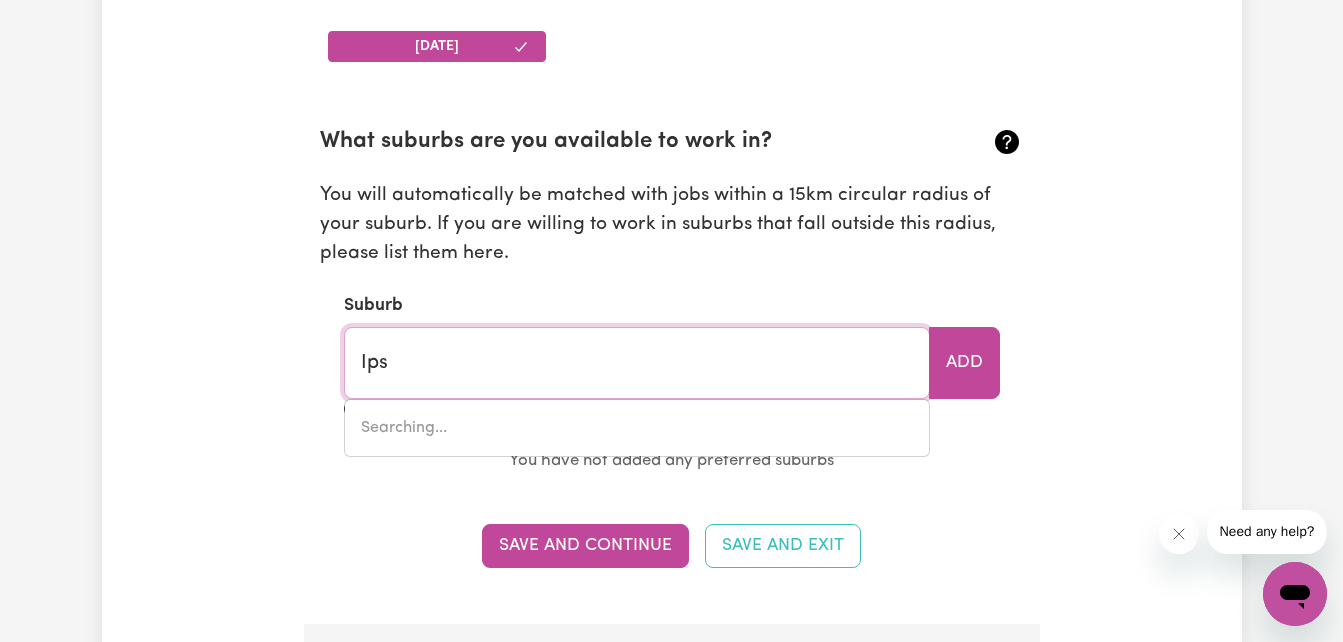type on "Ipsw" 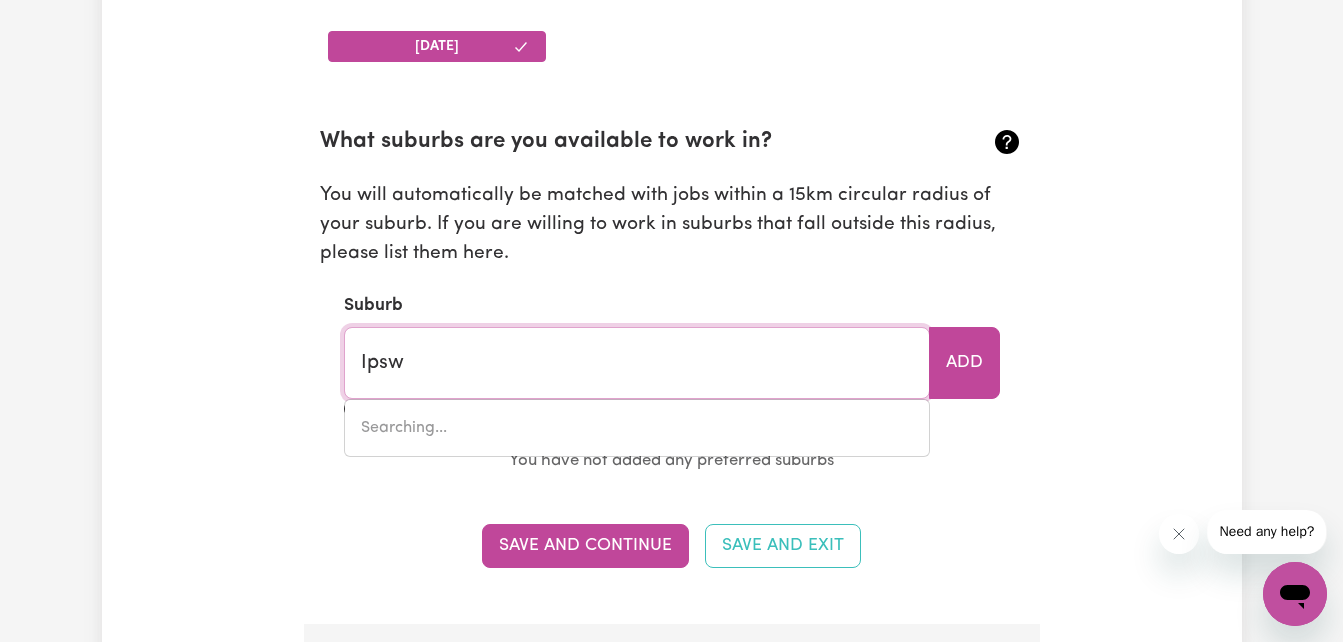 type on "IpswICH, Queensland, 4305" 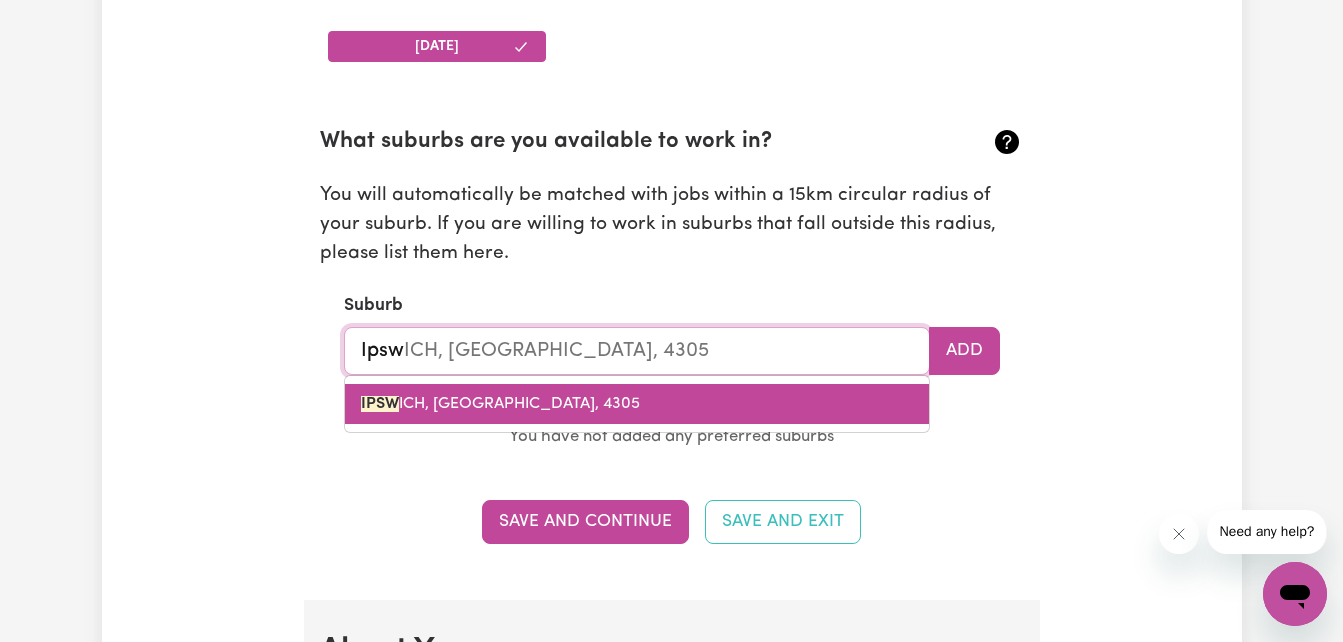 click on "IPSW ICH, Queensland, 4305" at bounding box center (637, 404) 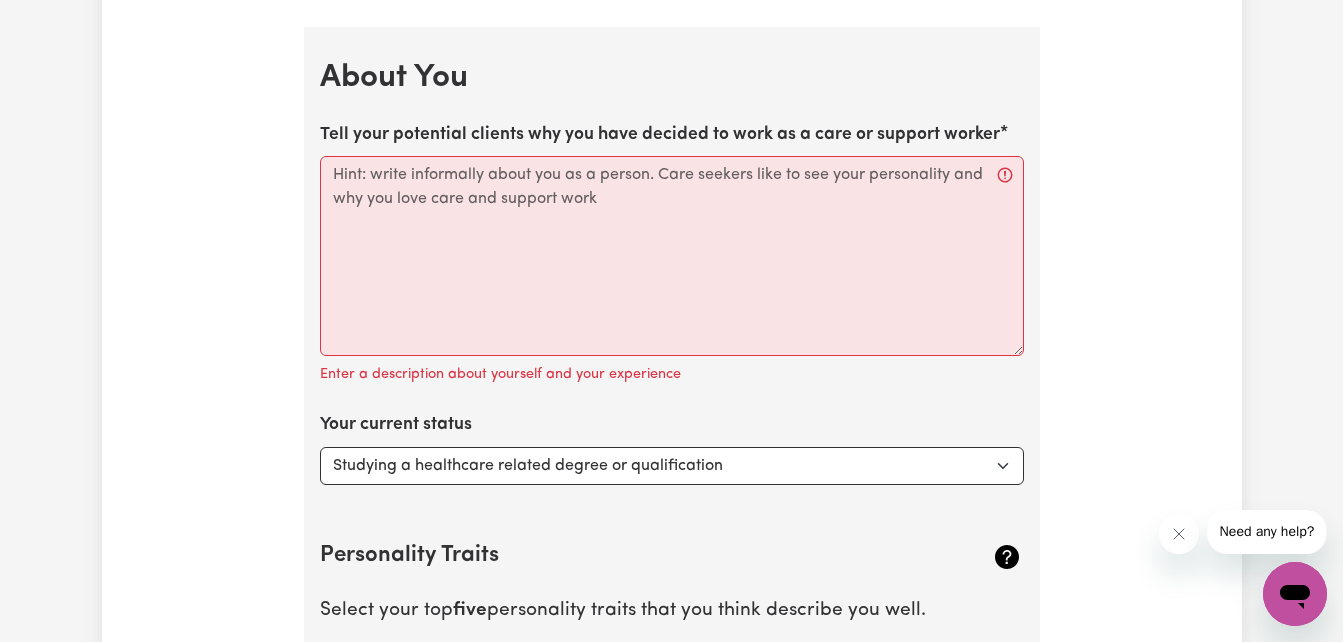 scroll, scrollTop: 2695, scrollLeft: 0, axis: vertical 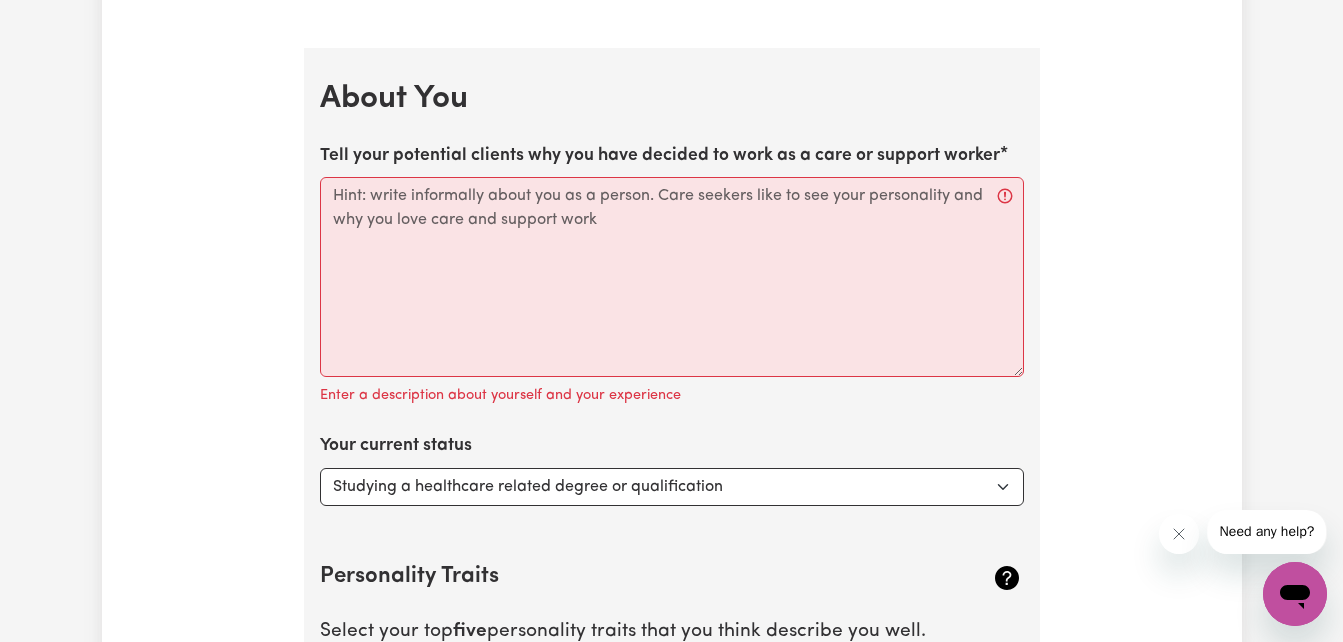 type on "IPSWICH, Queensland, 4305" 